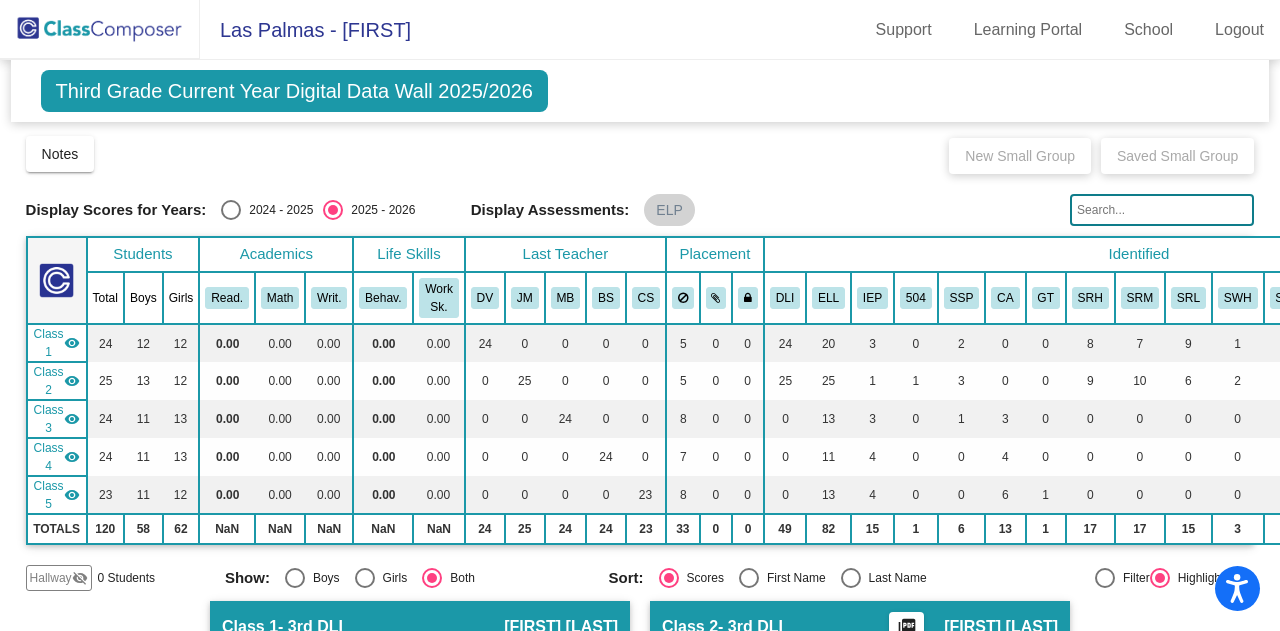 scroll, scrollTop: 0, scrollLeft: 0, axis: both 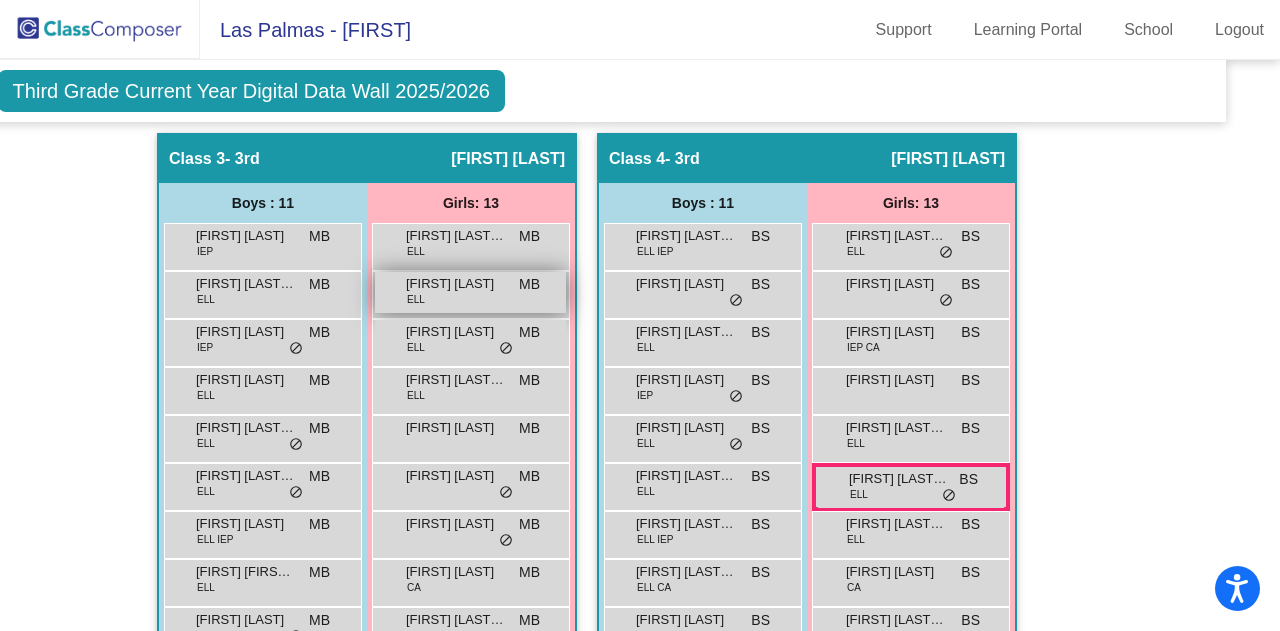 click on "[FIRST] [LAST]" at bounding box center (456, 284) 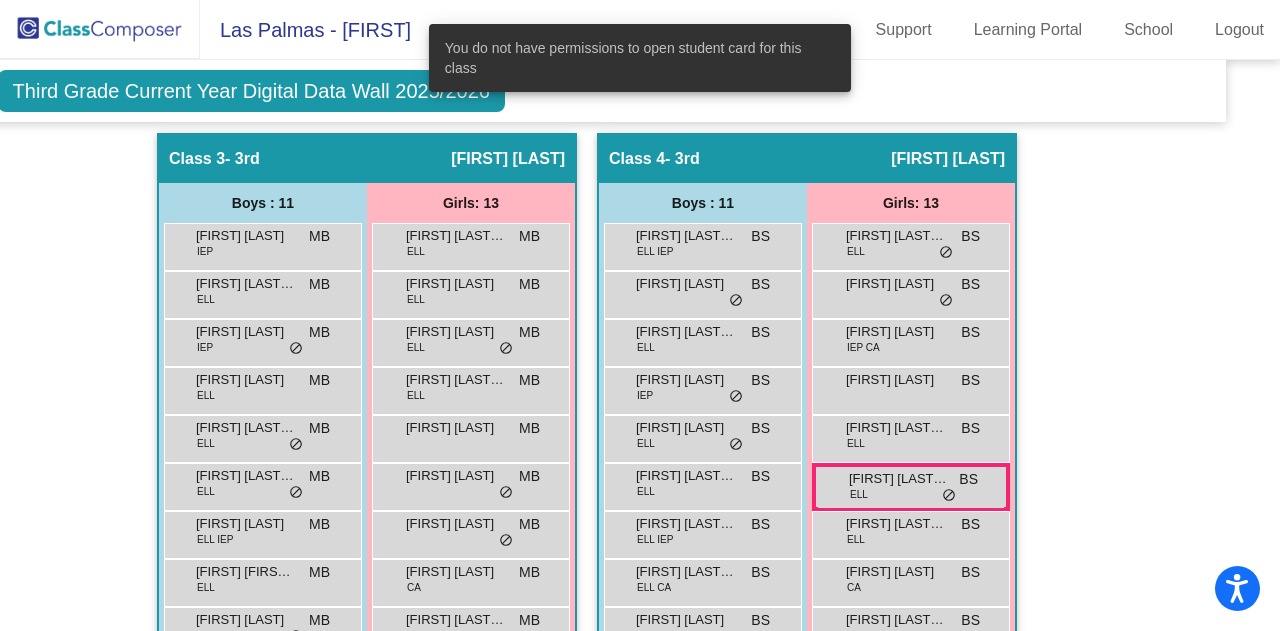 click on "[FIRST] [LAST] [LAST] ELL BS lock do_not_disturb_alt" at bounding box center (911, 439) 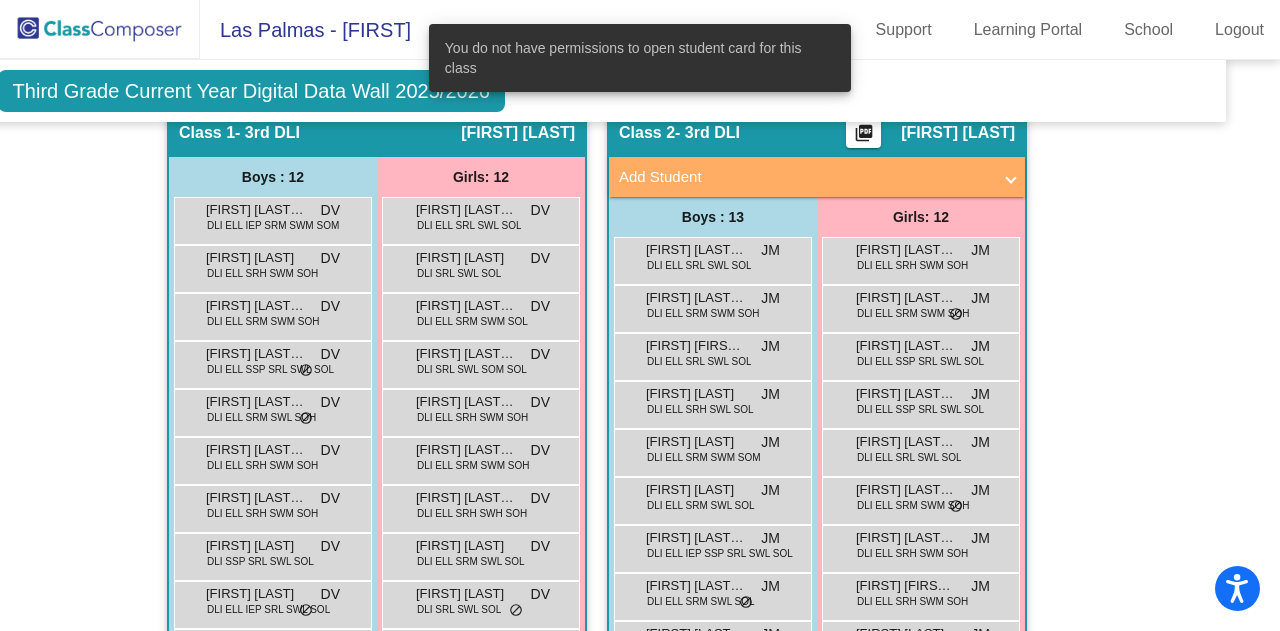 scroll, scrollTop: 494, scrollLeft: 43, axis: both 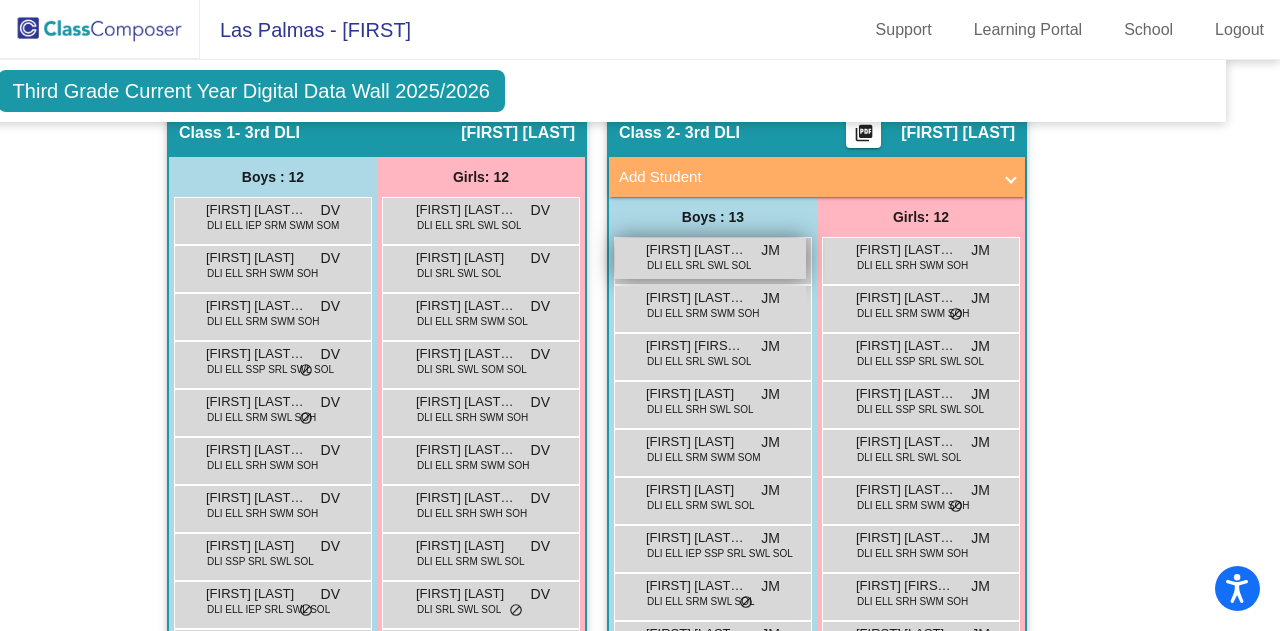 click on "[FIRST] [LAST] [LAST]" at bounding box center (696, 250) 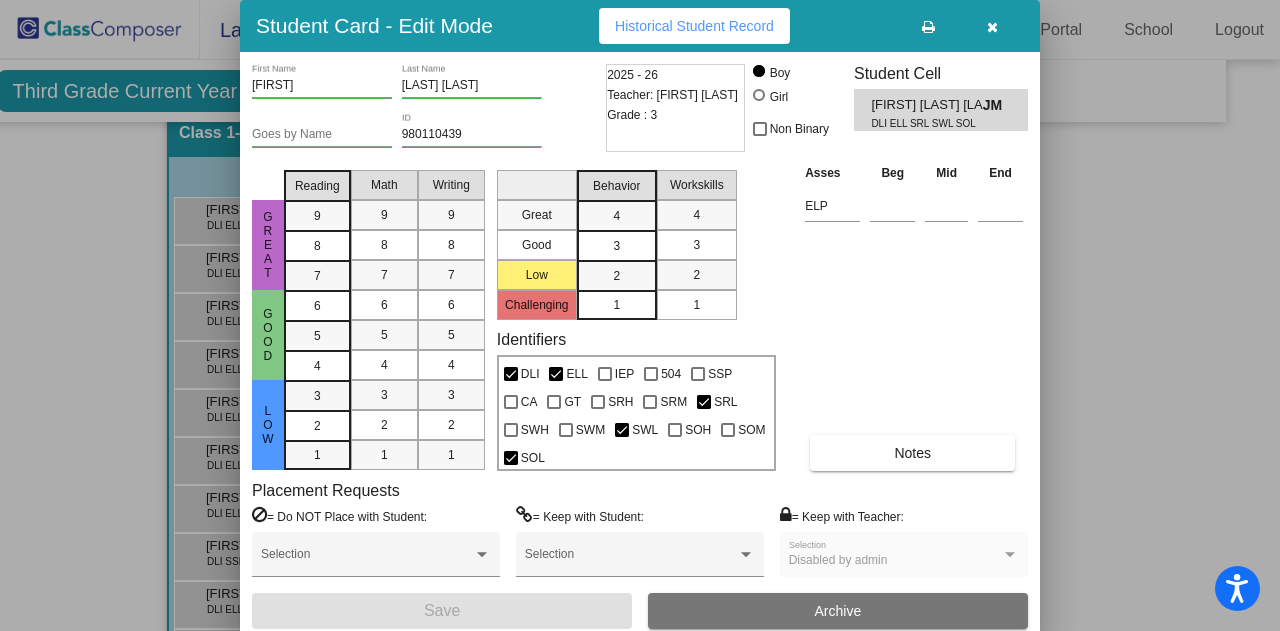 click on "Historical Student Record" at bounding box center (694, 26) 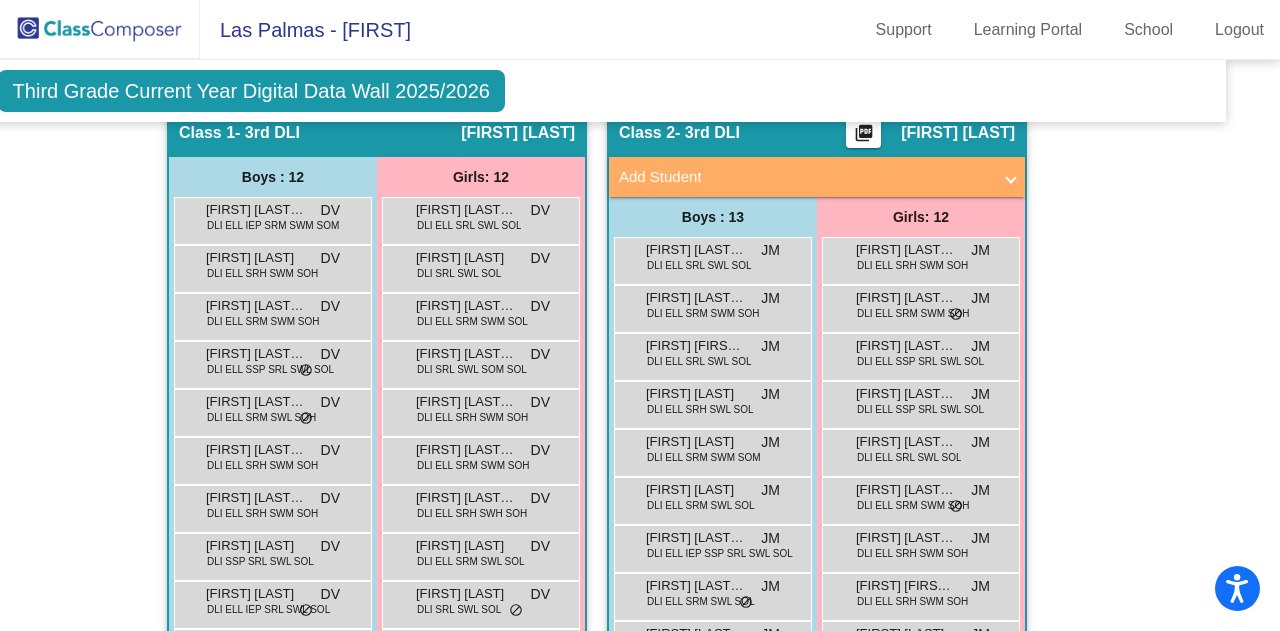 click on "[FIRST] [LAST] [LAST] DLI ELL SRM SWM SOH JM lock do_not_disturb_alt" at bounding box center [713, 309] 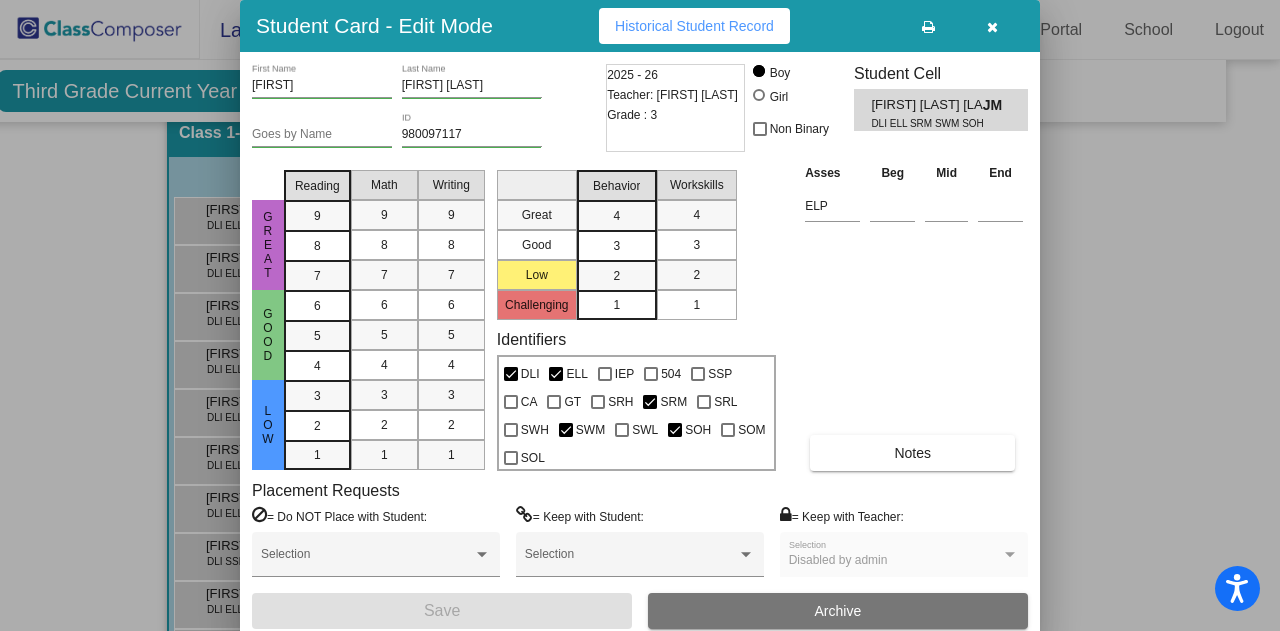 click on "Historical Student Record" at bounding box center [694, 26] 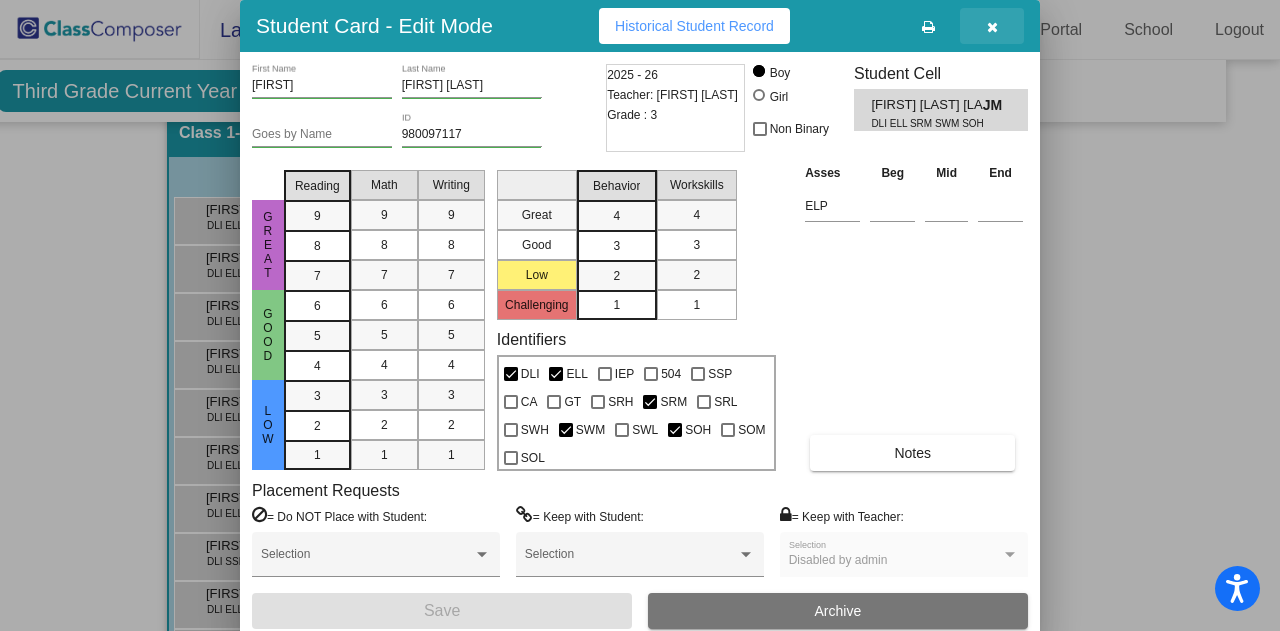 click at bounding box center (992, 26) 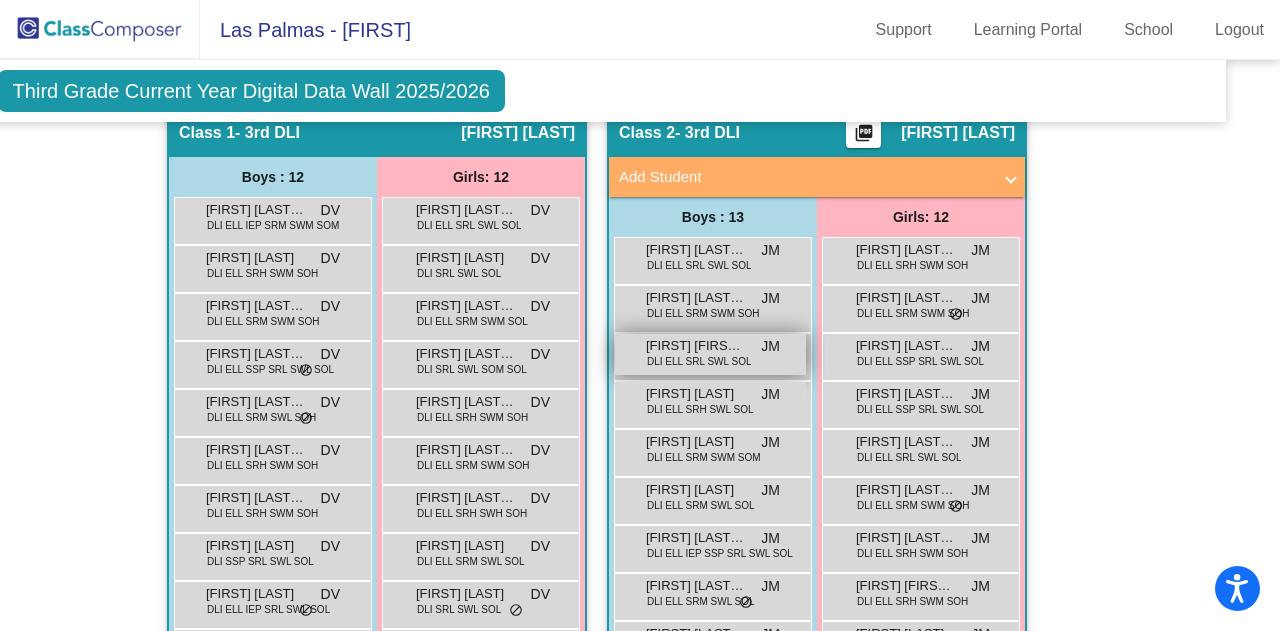 click on "DLI ELL SRL SWL SOL" at bounding box center (699, 361) 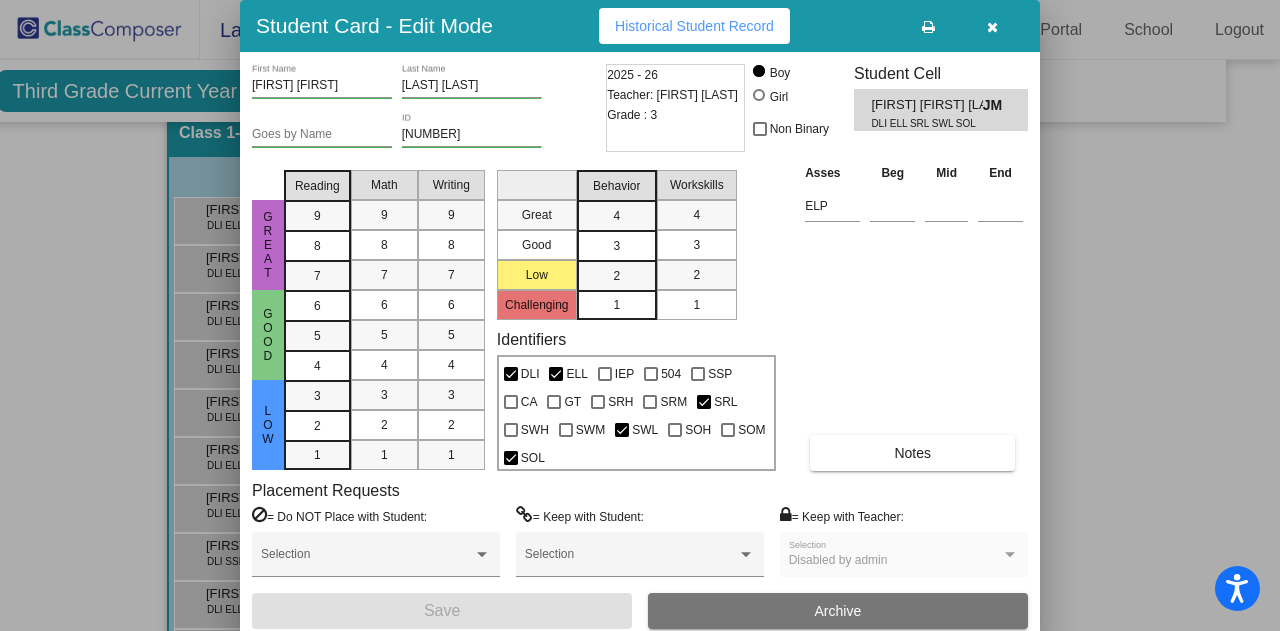 click on "Historical Student Record" at bounding box center [694, 26] 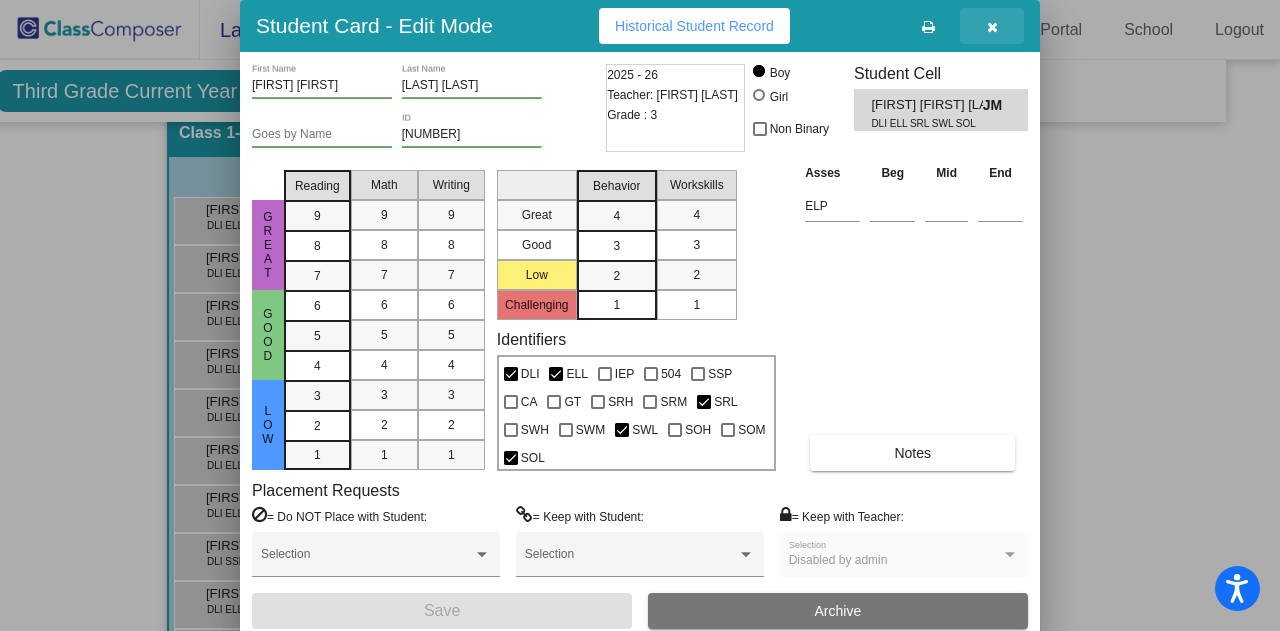 click at bounding box center [992, 26] 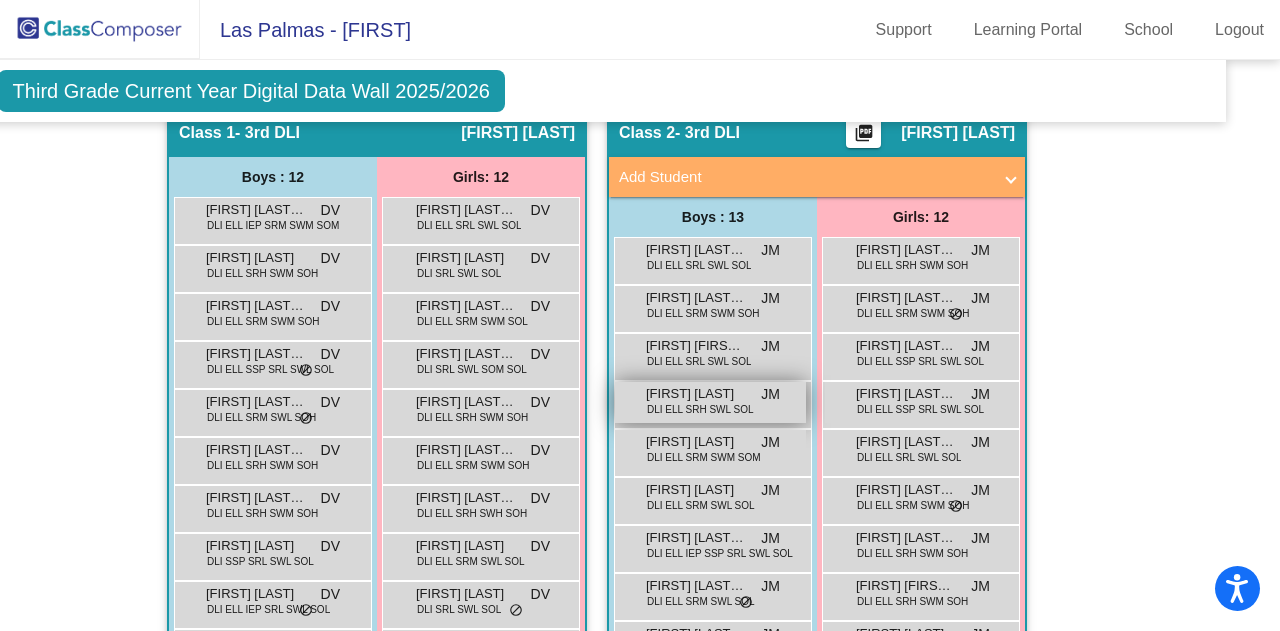 click on "[FIRST] [LAST]" at bounding box center [696, 394] 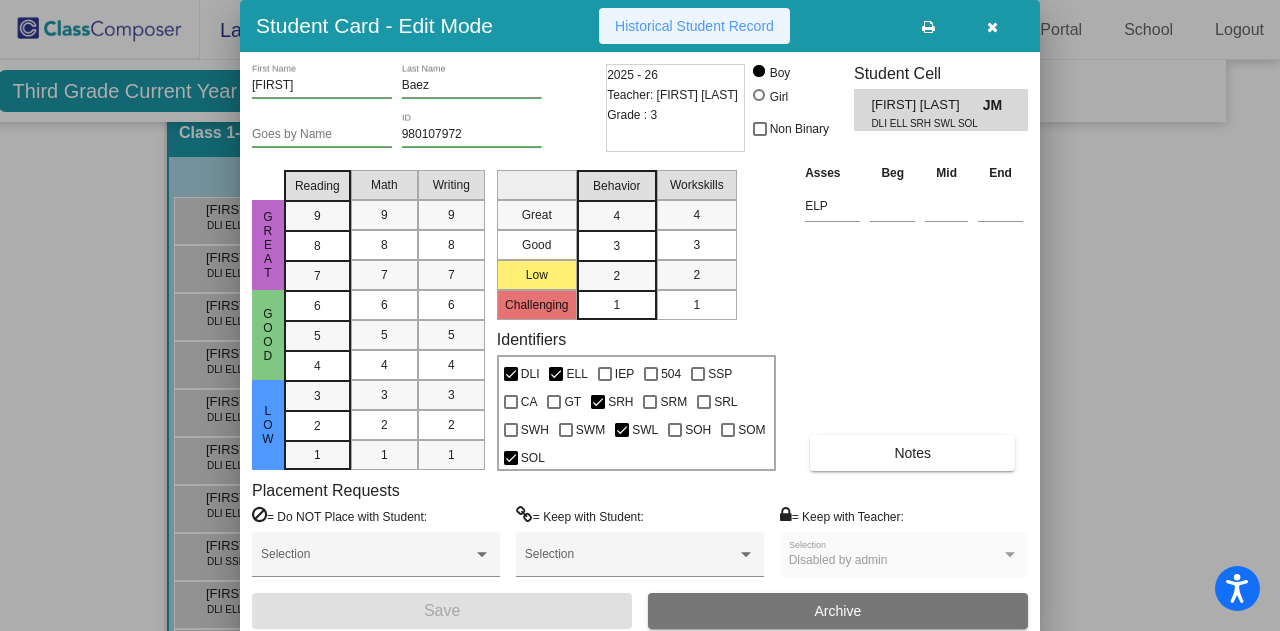 click on "Historical Student Record" at bounding box center (694, 26) 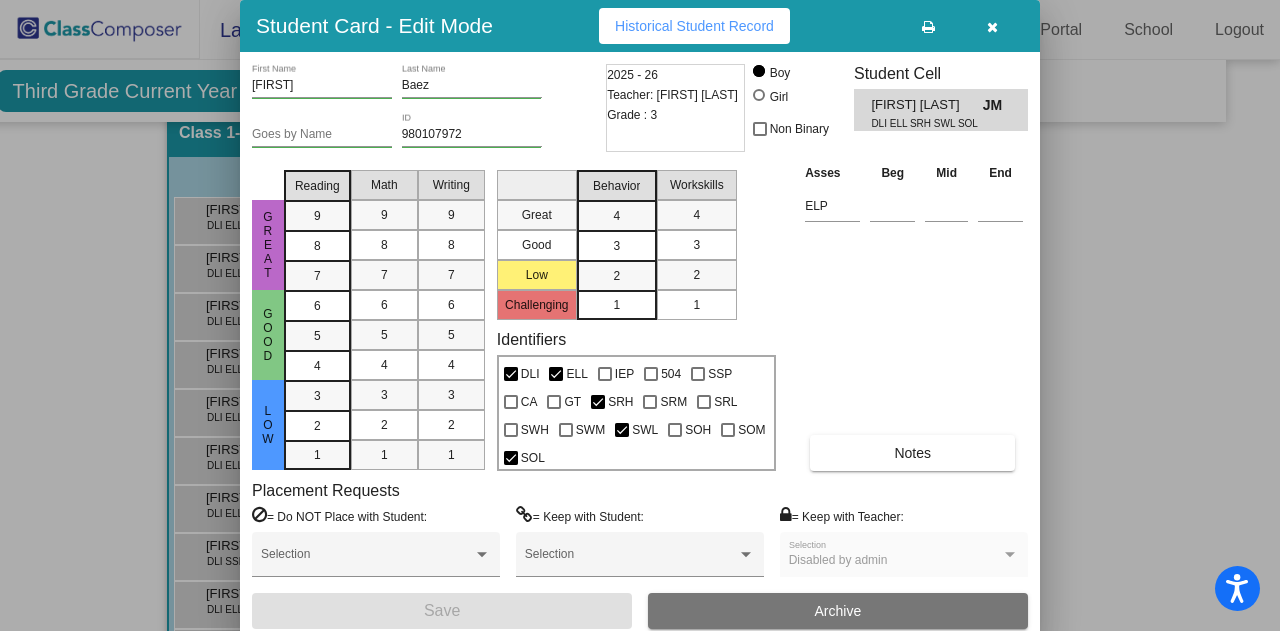 click at bounding box center (992, 27) 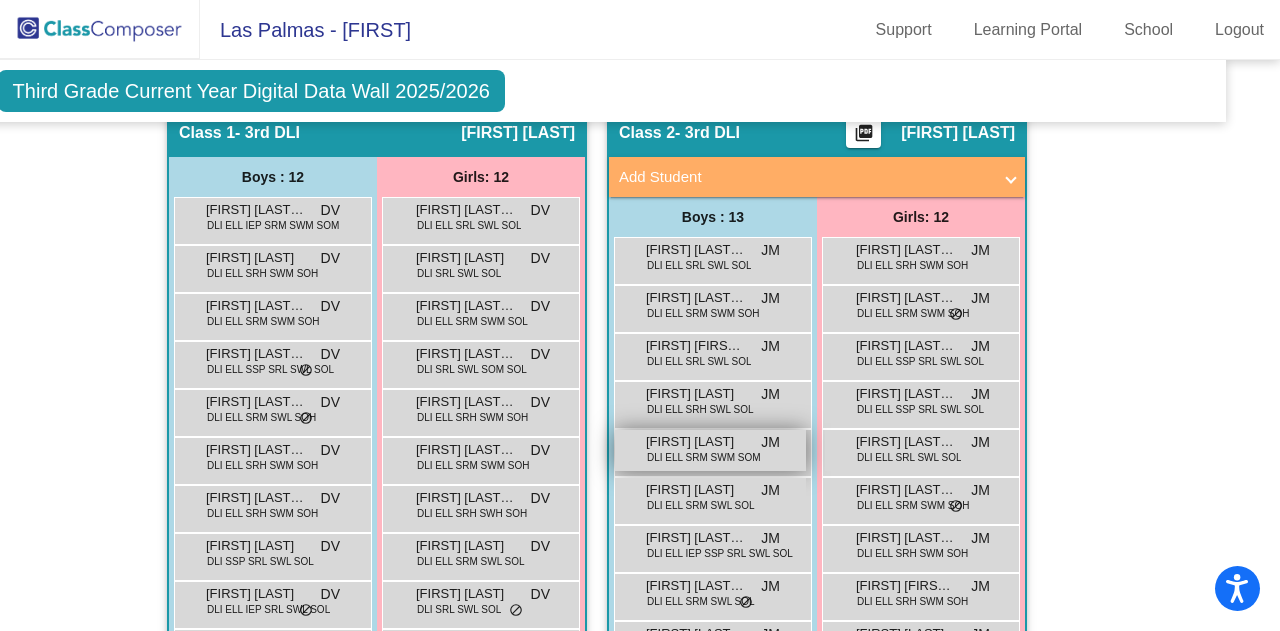 click on "DLI ELL SRM SWM SOM" at bounding box center (704, 457) 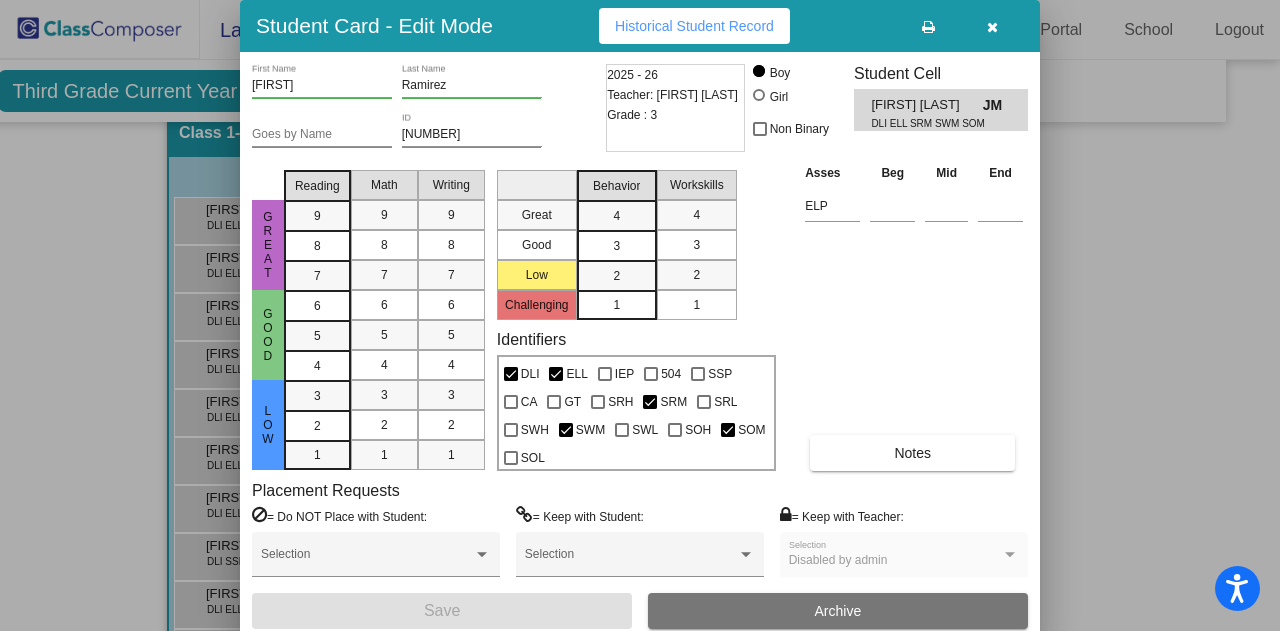 click on "Historical Student Record" at bounding box center [694, 26] 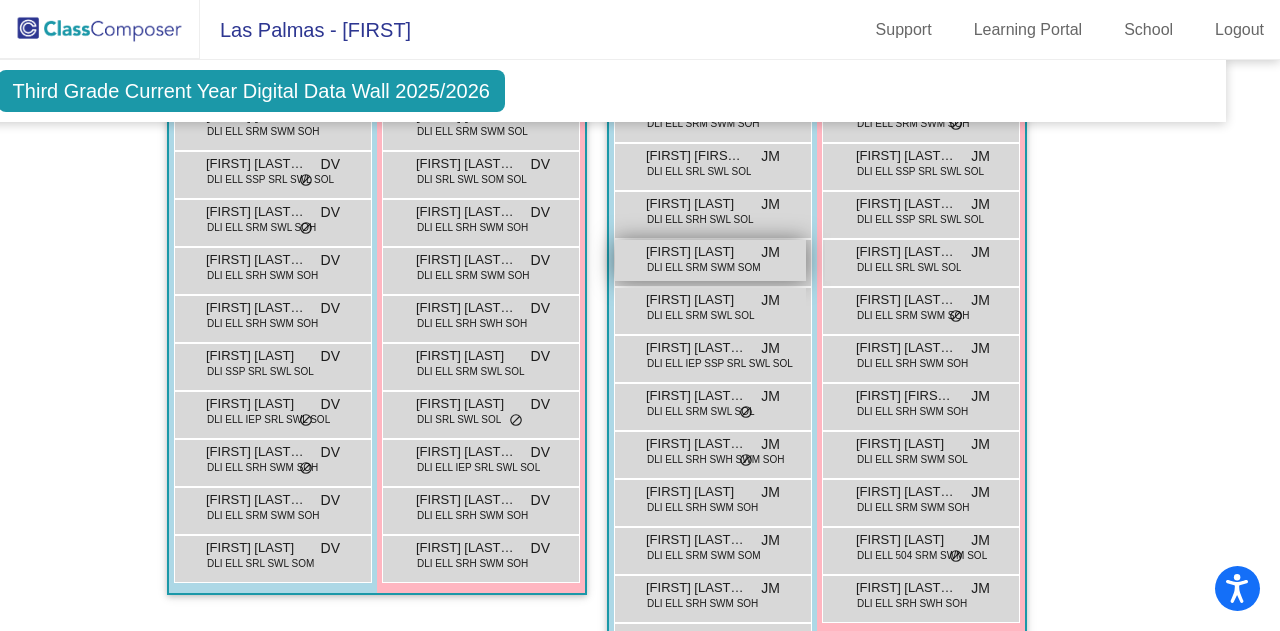 scroll, scrollTop: 686, scrollLeft: 43, axis: both 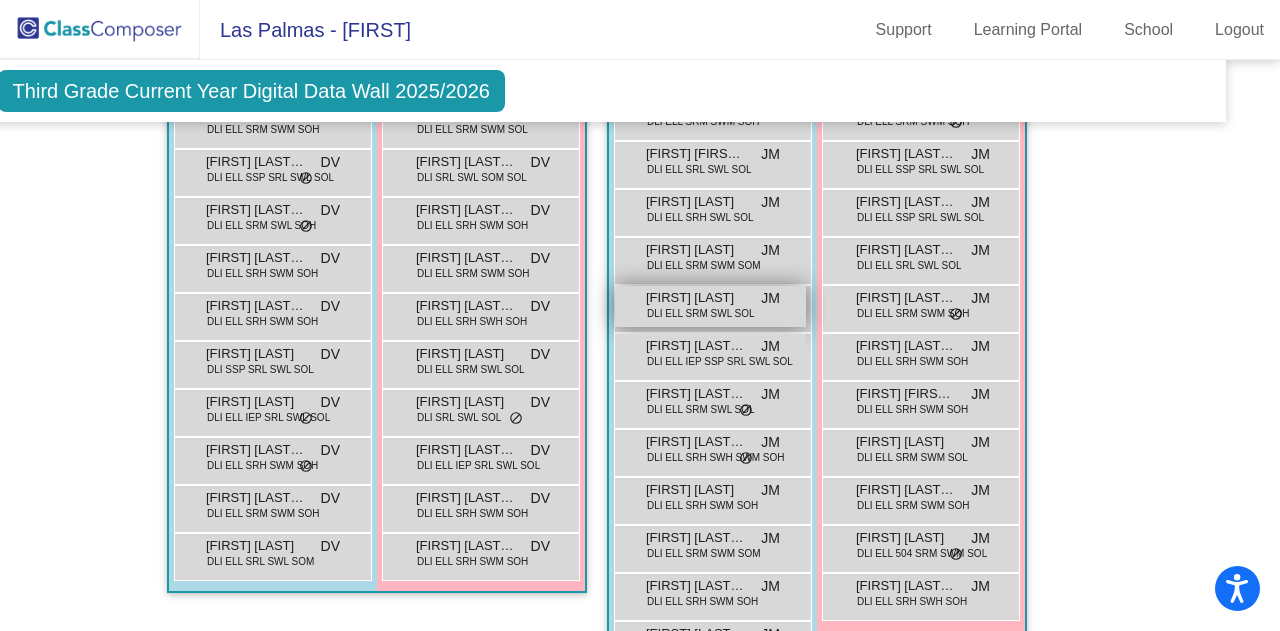 click on "[FIRST] [LAST]" at bounding box center (696, 298) 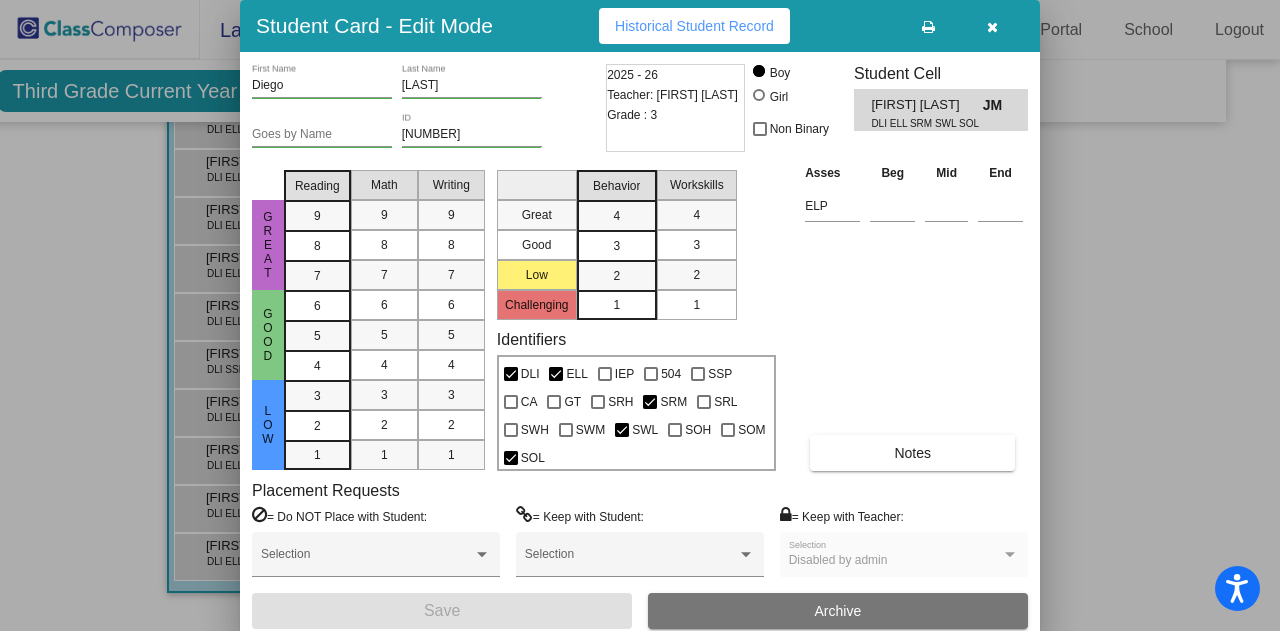 click on "Historical Student Record" at bounding box center [694, 26] 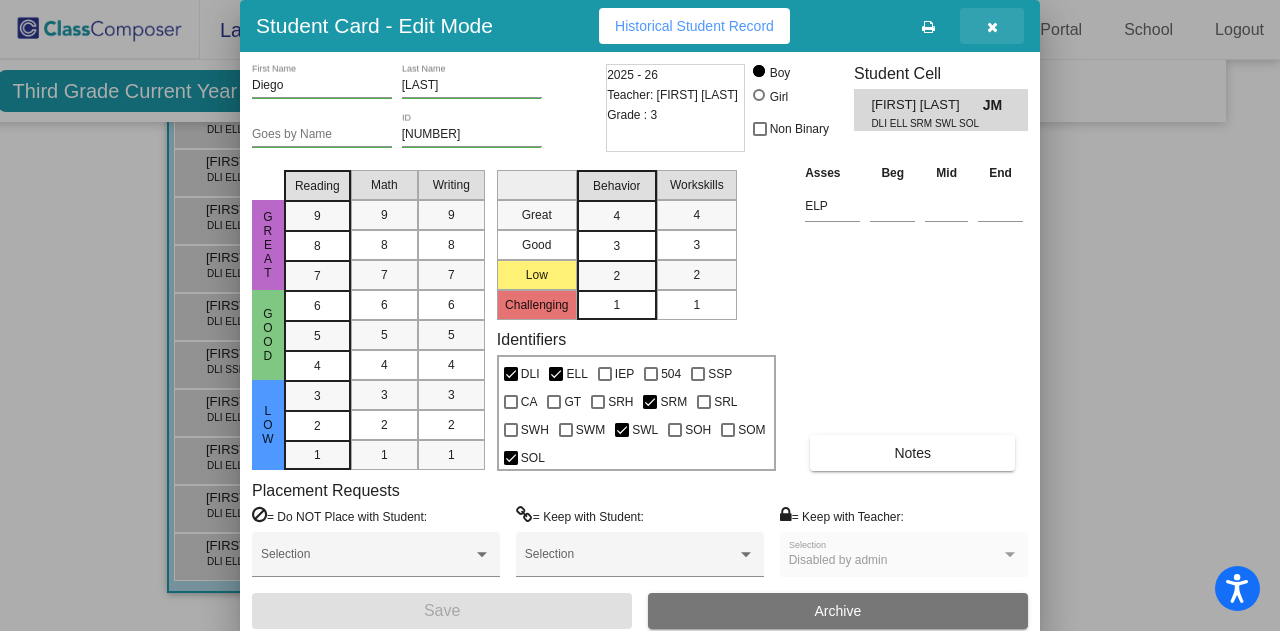 click at bounding box center [992, 26] 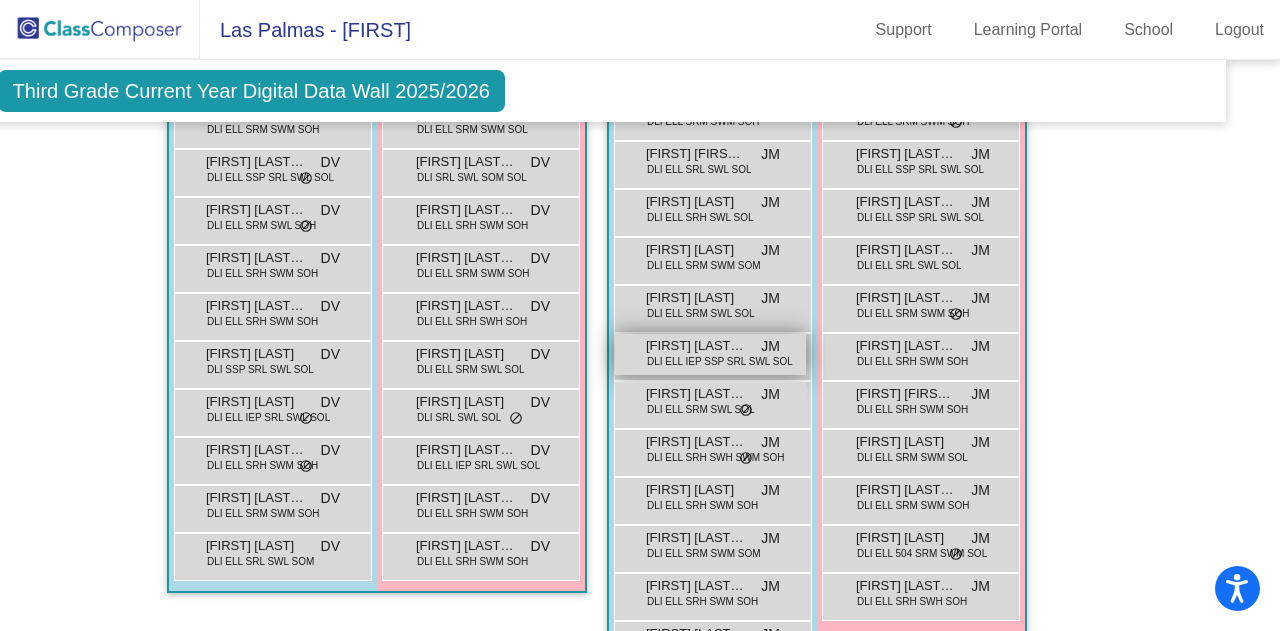 click on "DLI ELL IEP SSP SRL SWL SOL" at bounding box center (720, 361) 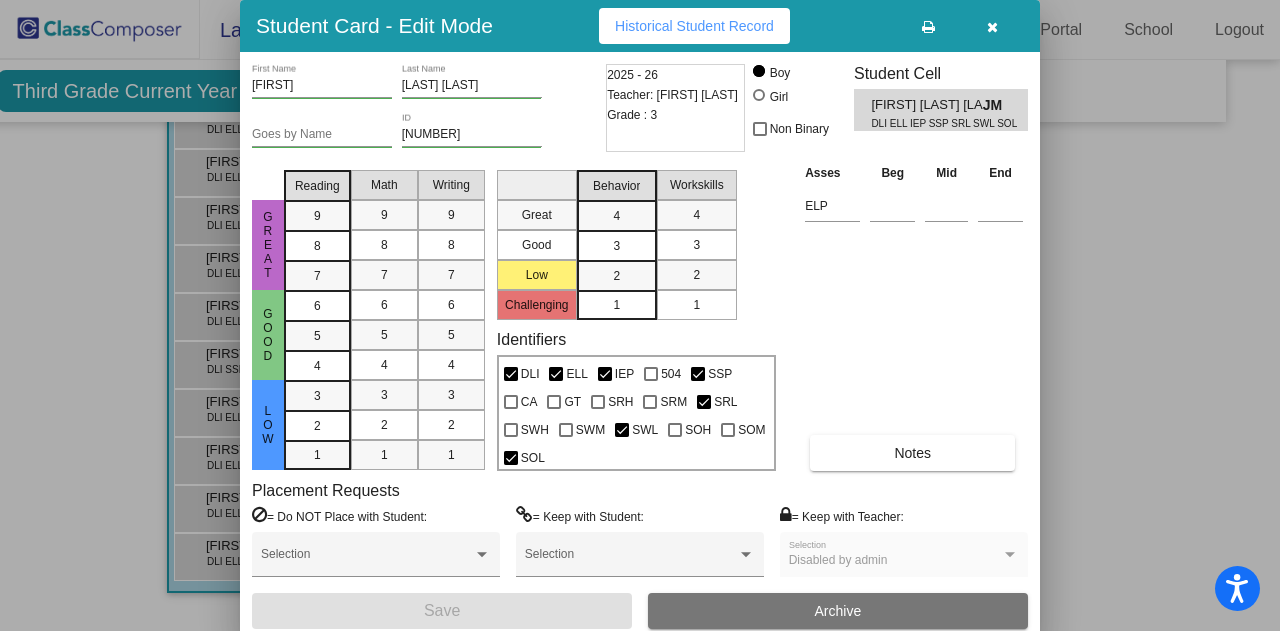 click on "Historical Student Record" at bounding box center [694, 26] 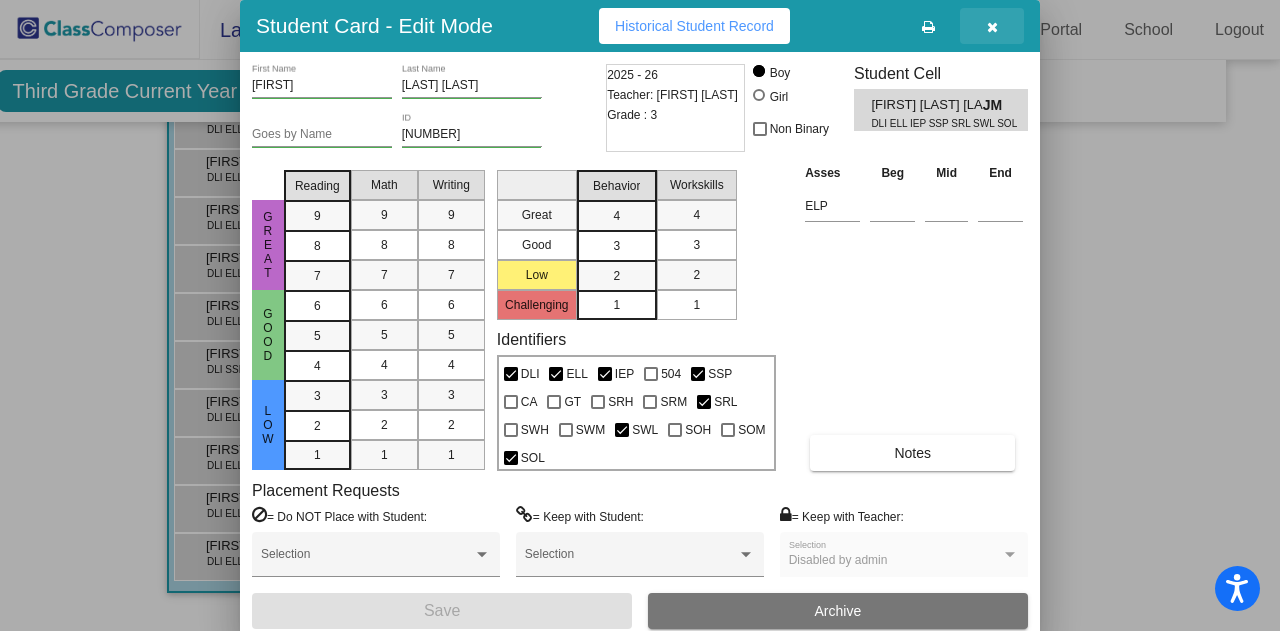 click at bounding box center [992, 27] 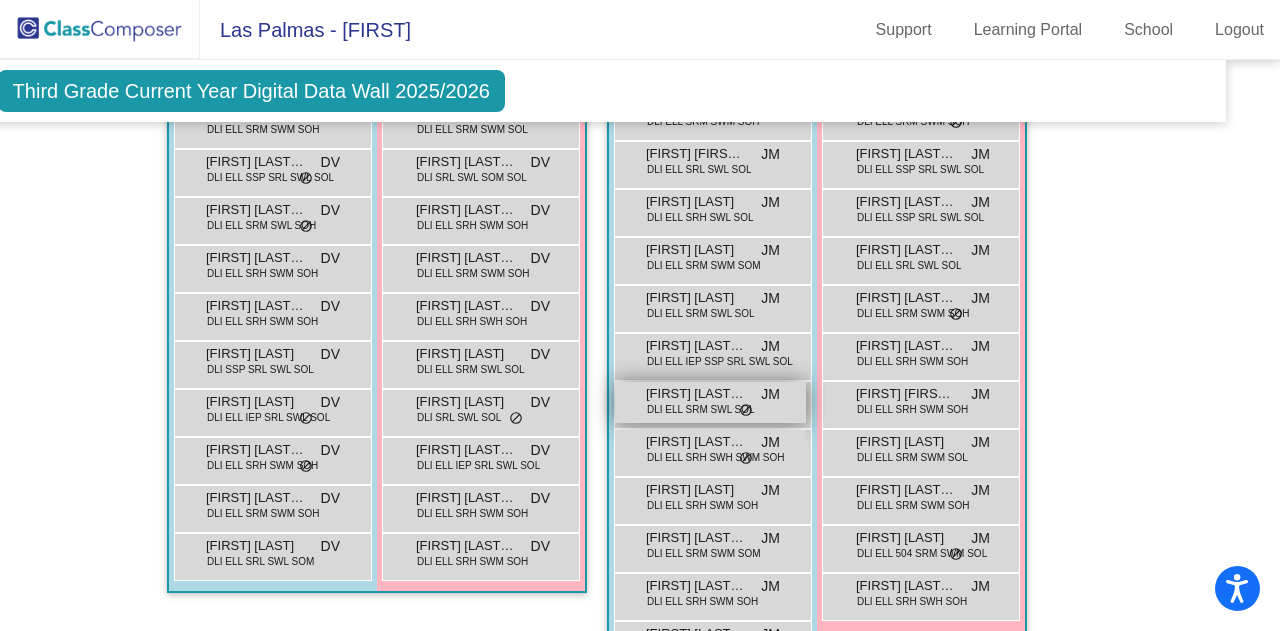 click on "[FIRST] [LAST] [LAST]" at bounding box center [696, 394] 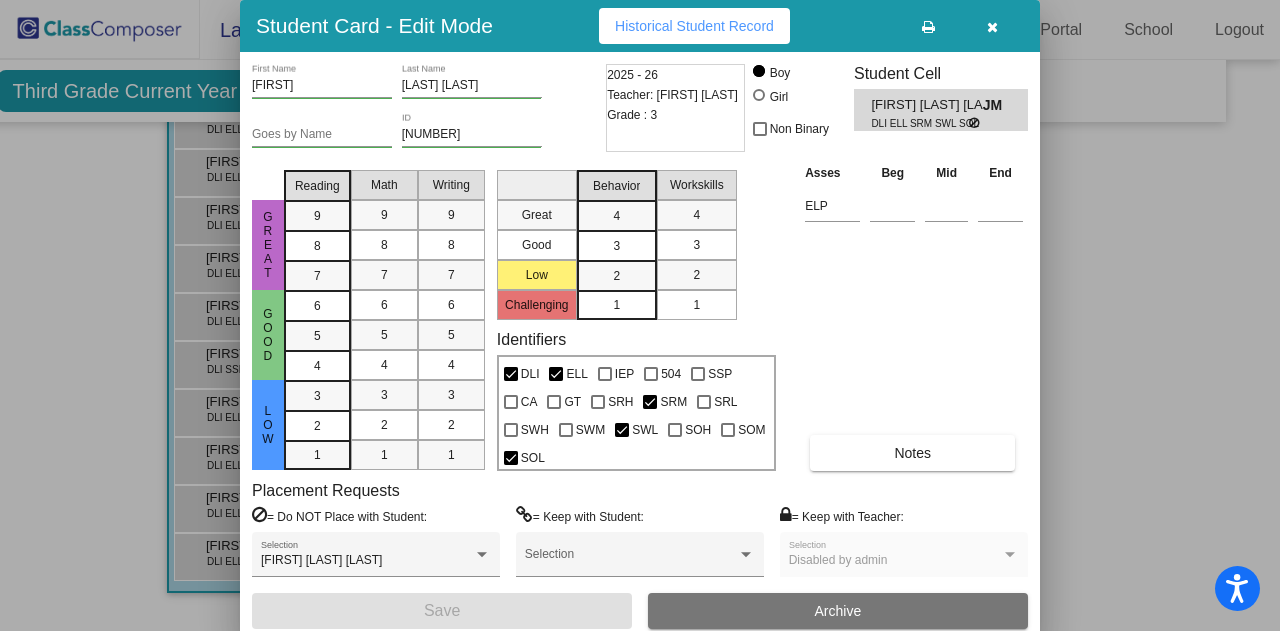 click on "Historical Student Record" at bounding box center (694, 26) 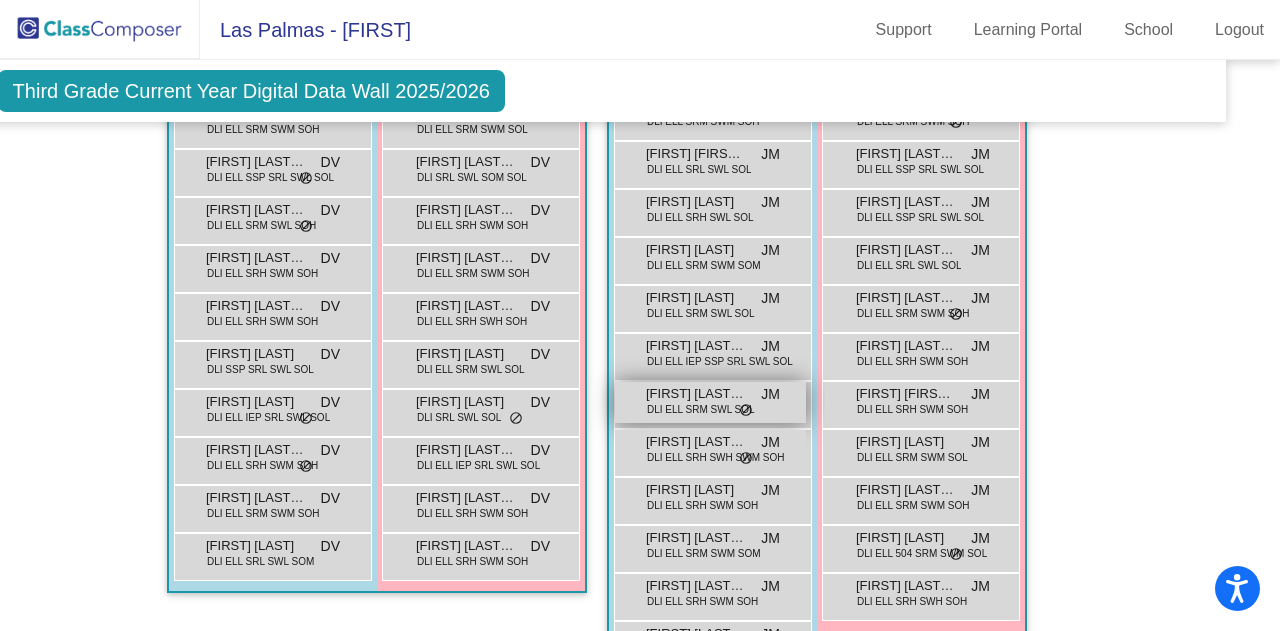 click on "DLI ELL SRM SWL SOL" at bounding box center (701, 409) 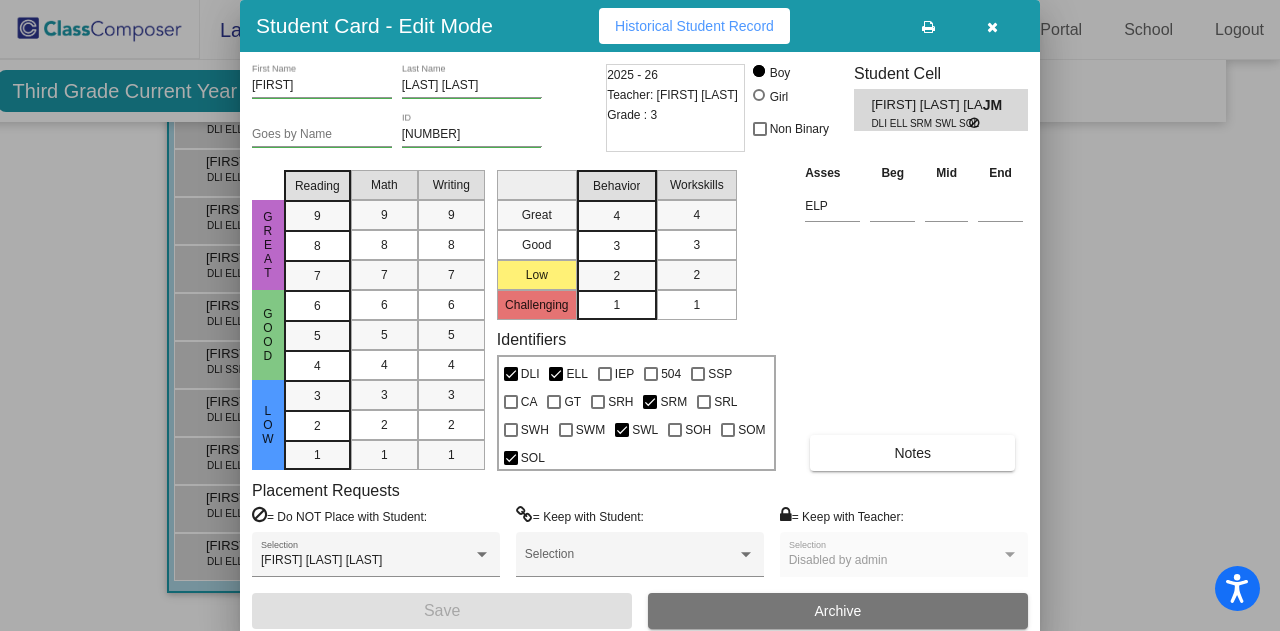 click on "Historical Student Record" at bounding box center [694, 26] 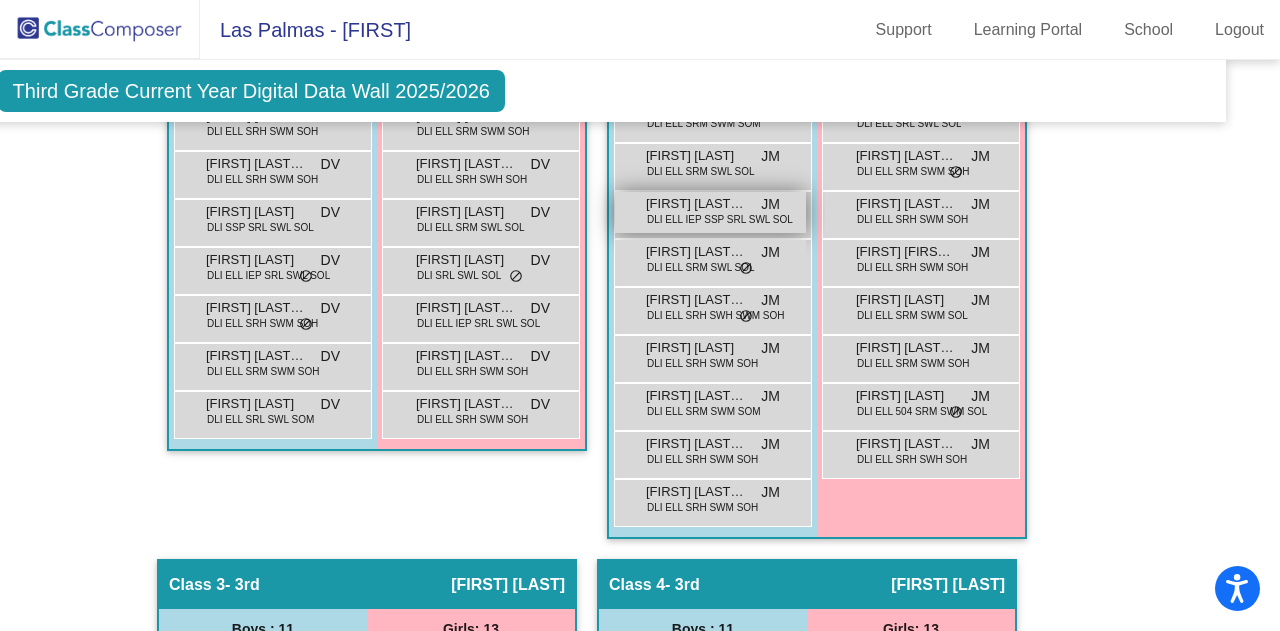 scroll, scrollTop: 832, scrollLeft: 43, axis: both 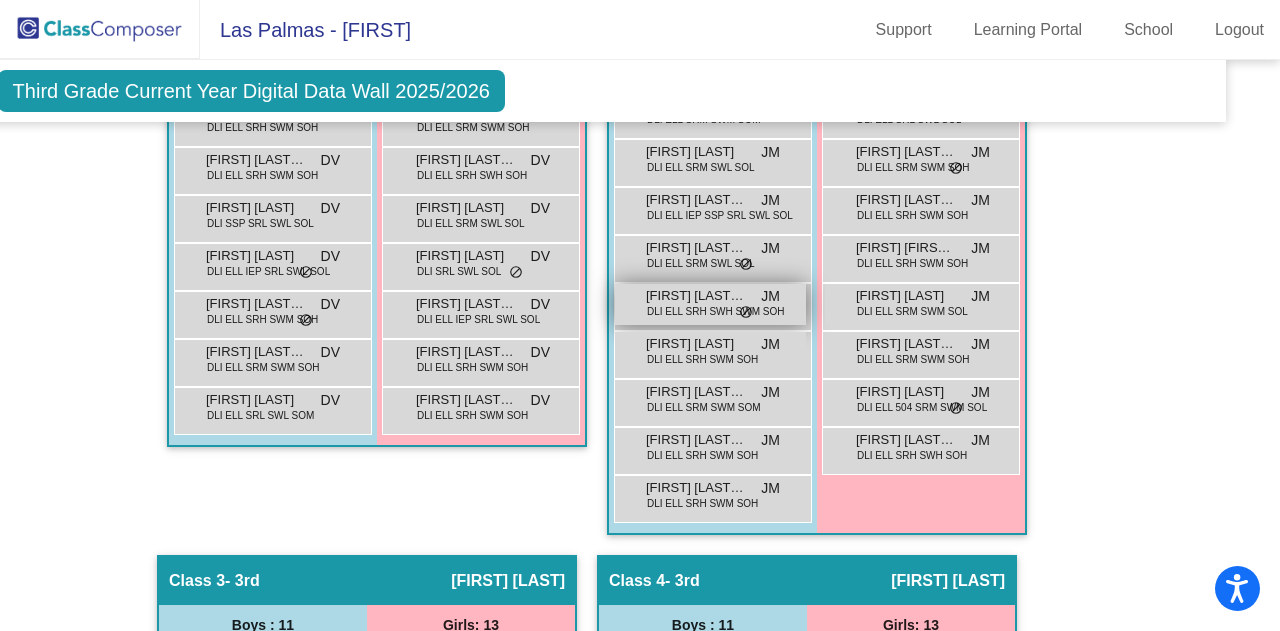 click on "[FIRST] [LAST] [LAST]" at bounding box center (696, 296) 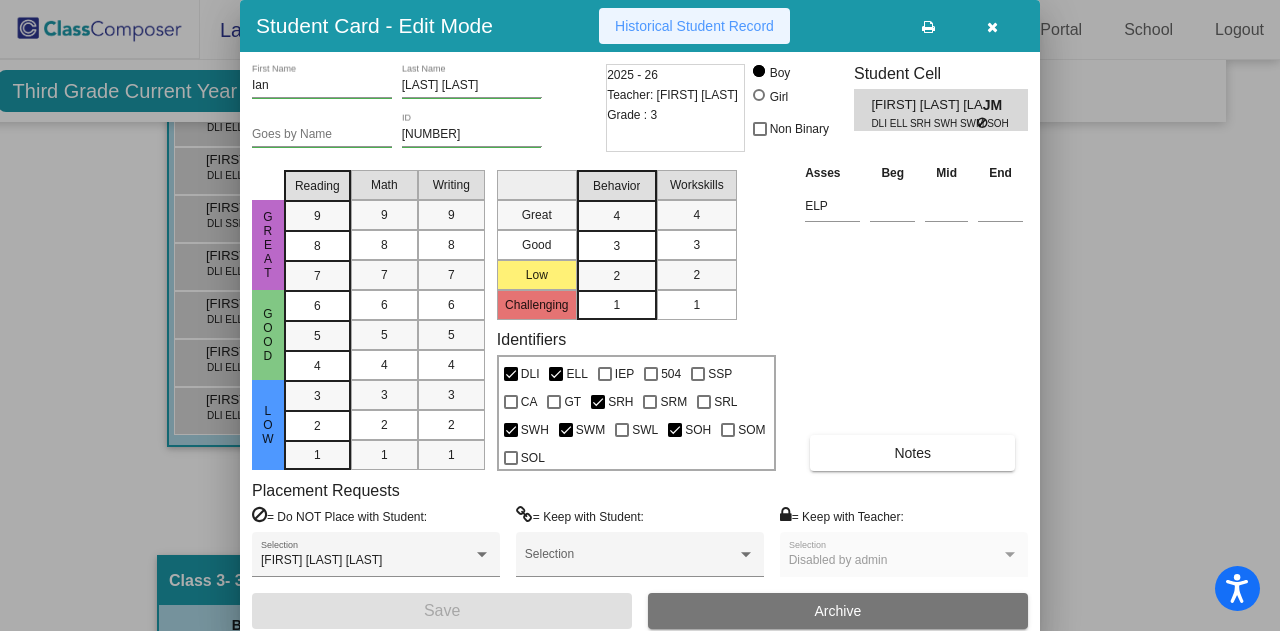 click on "Historical Student Record" at bounding box center [694, 26] 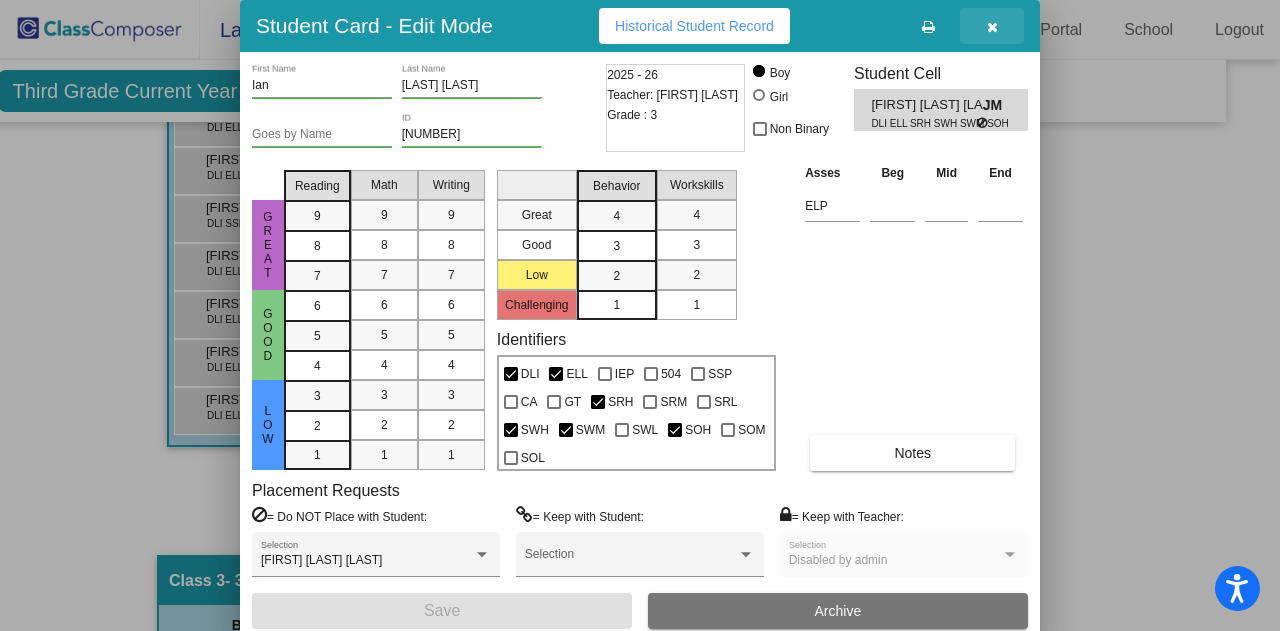 click at bounding box center (992, 27) 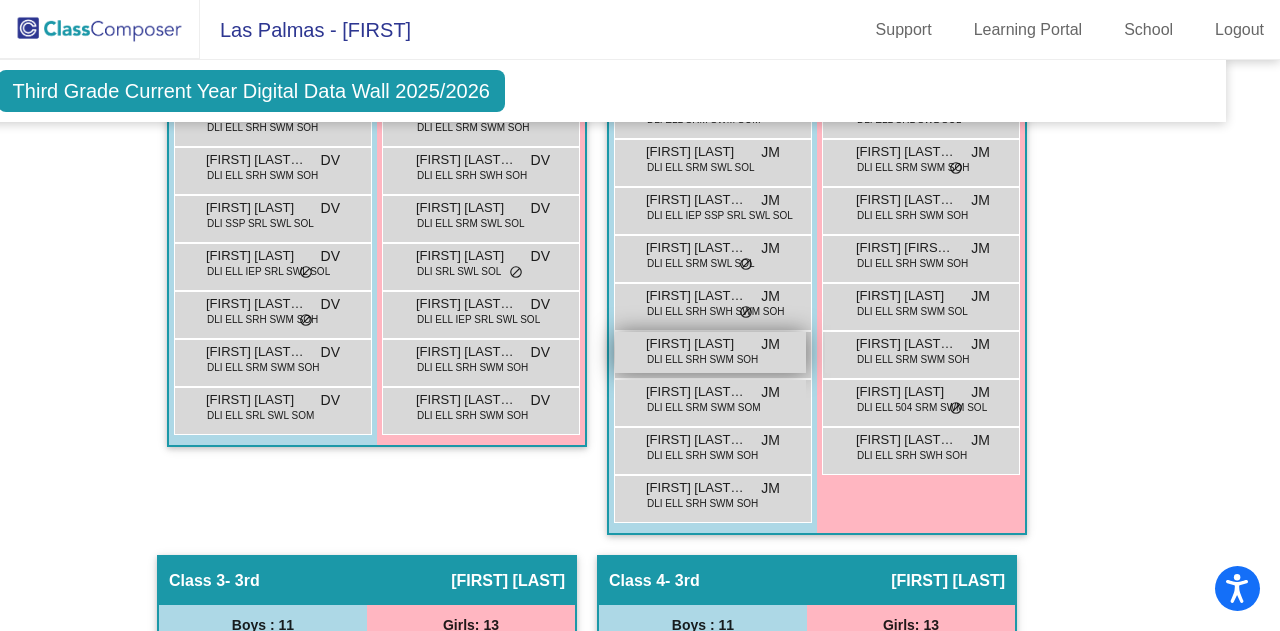 click on "DLI ELL SRH SWM SOH" at bounding box center (702, 359) 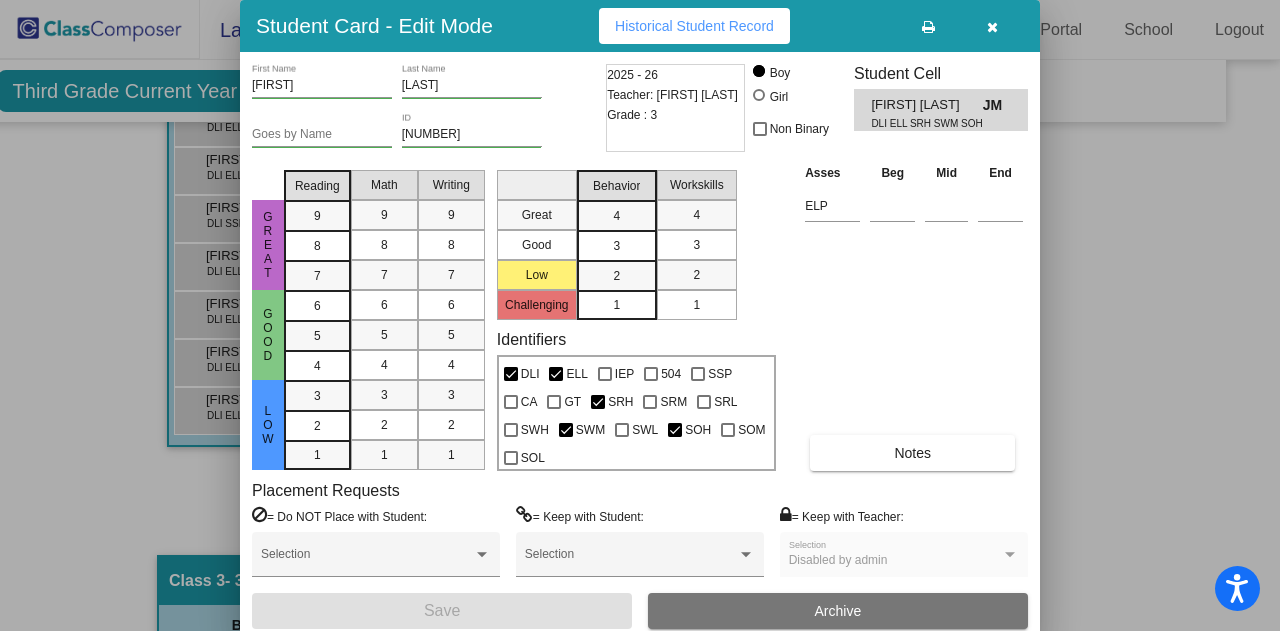 click on "Historical Student Record" at bounding box center (694, 26) 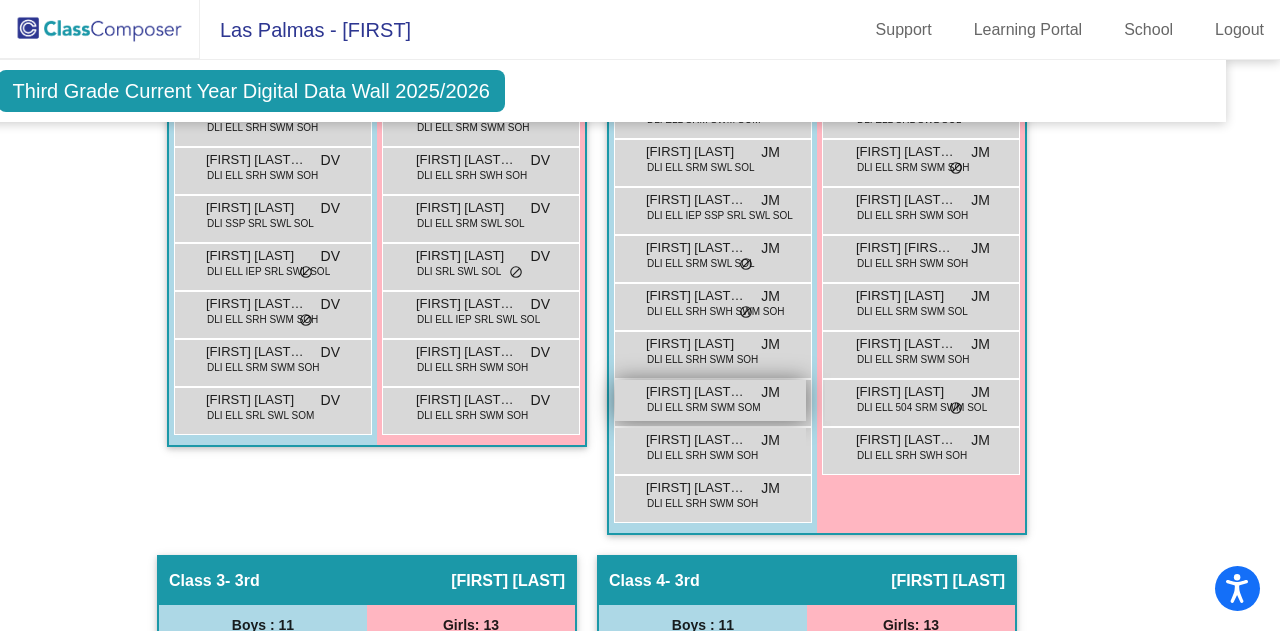 click on "[FIRST] [LAST] [LAST]" at bounding box center (696, 392) 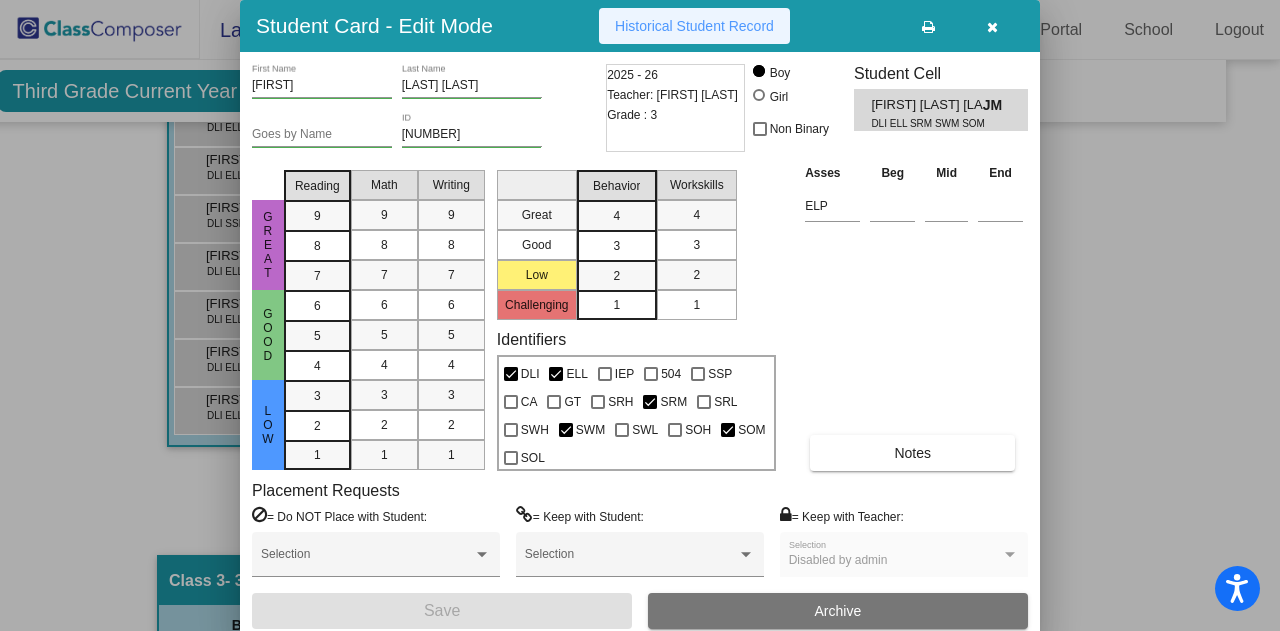 click on "Historical Student Record" at bounding box center [694, 26] 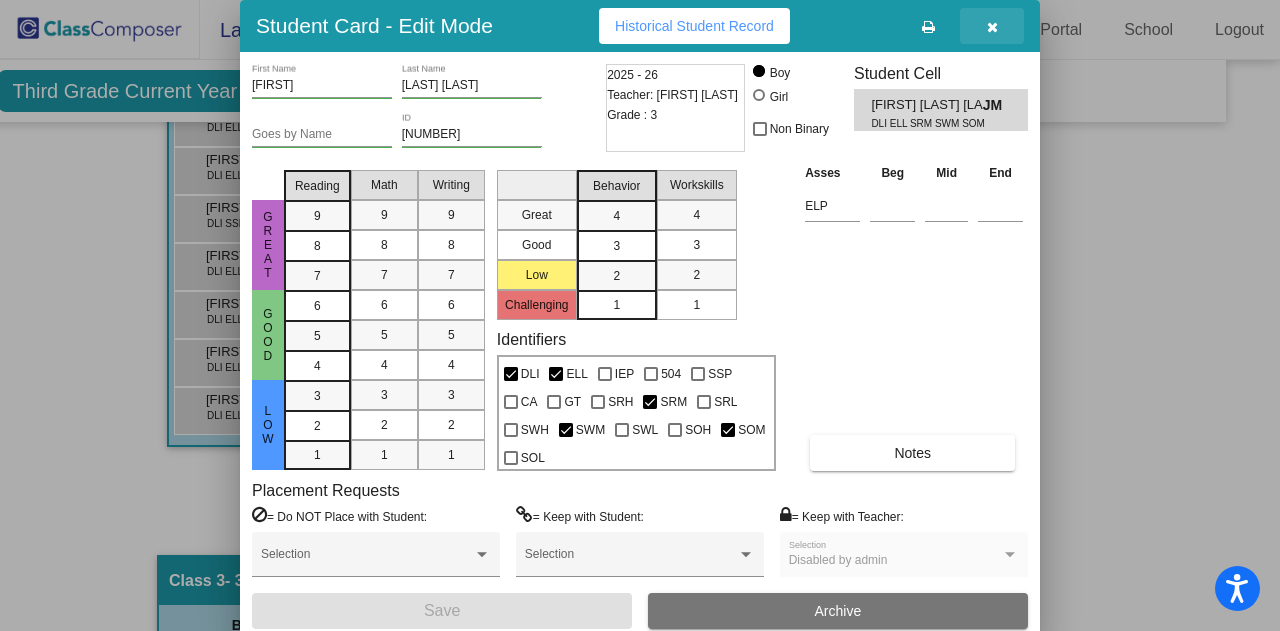 click at bounding box center [992, 26] 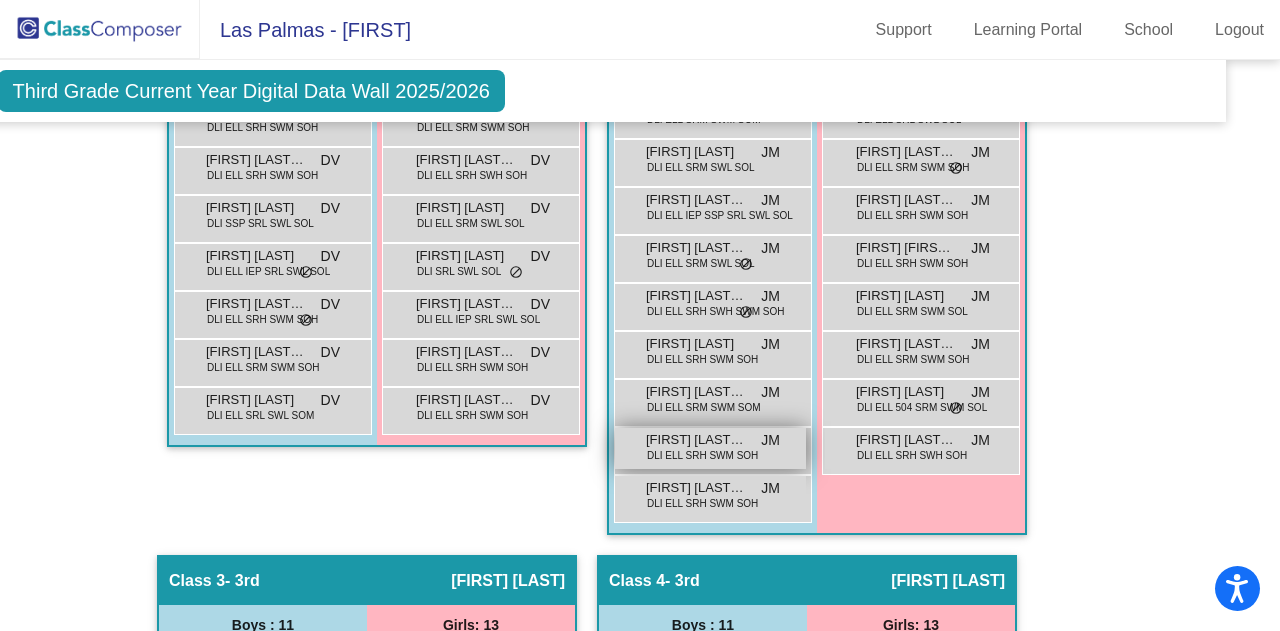 click on "[FIRST] [LAST] [LAST]" at bounding box center (696, 440) 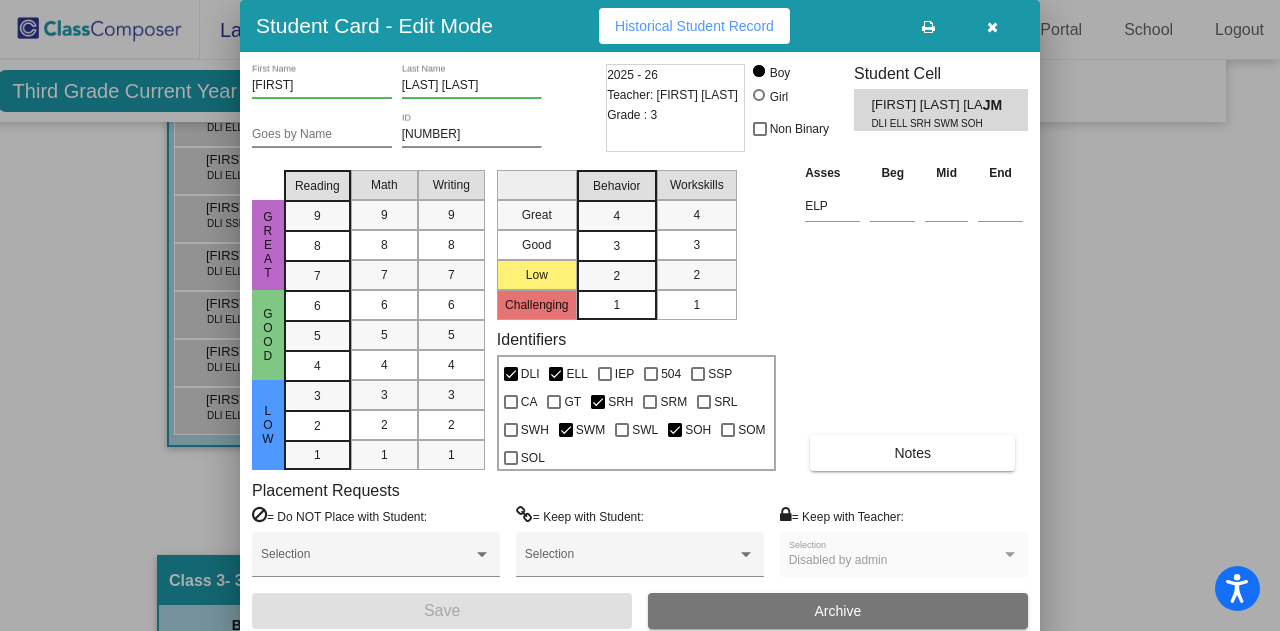 click on "Historical Student Record" at bounding box center (694, 26) 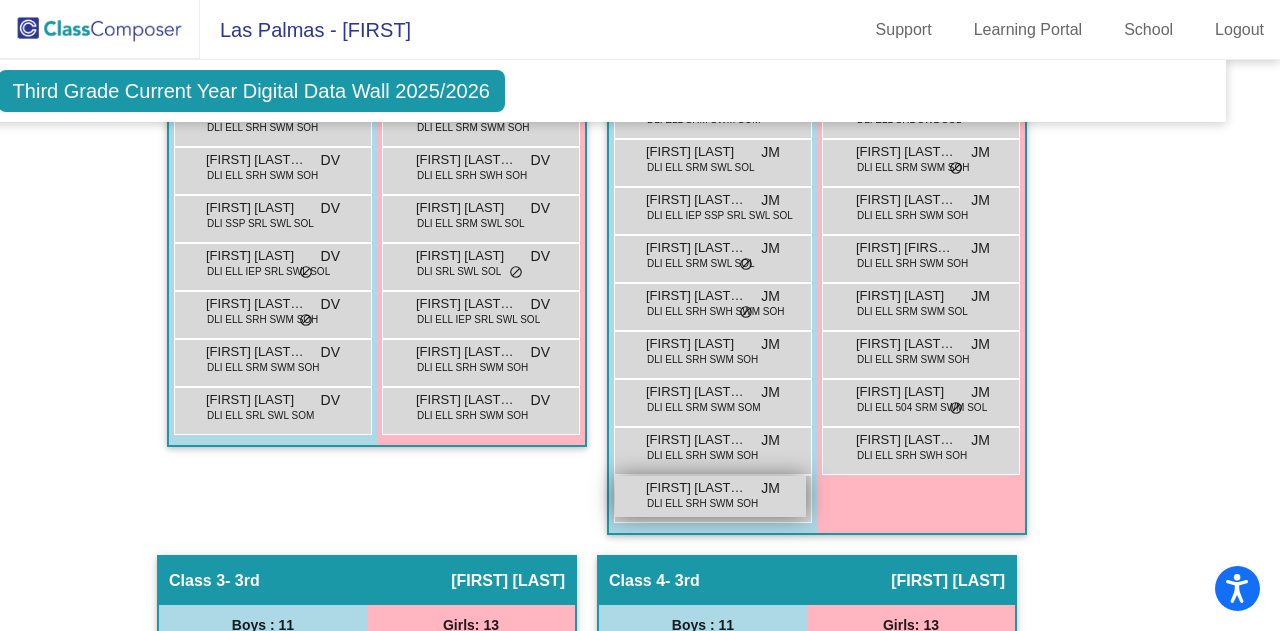 click on "[FIRST] [LAST] [LAST]" at bounding box center [696, 488] 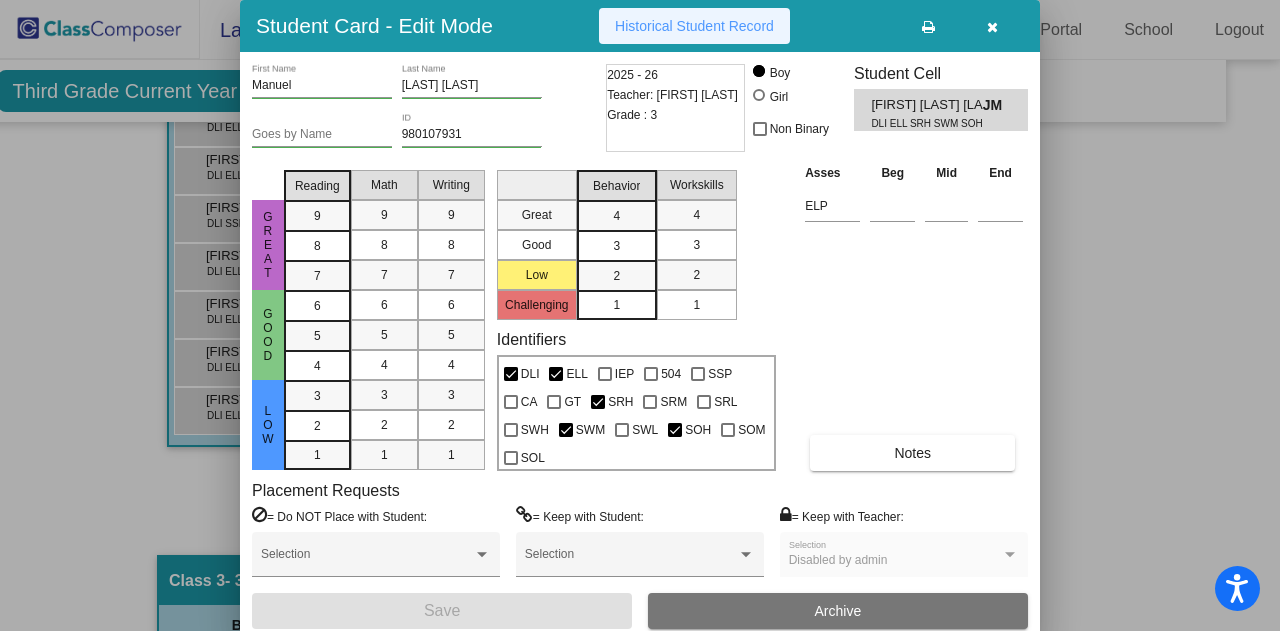 click on "Historical Student Record" at bounding box center [694, 26] 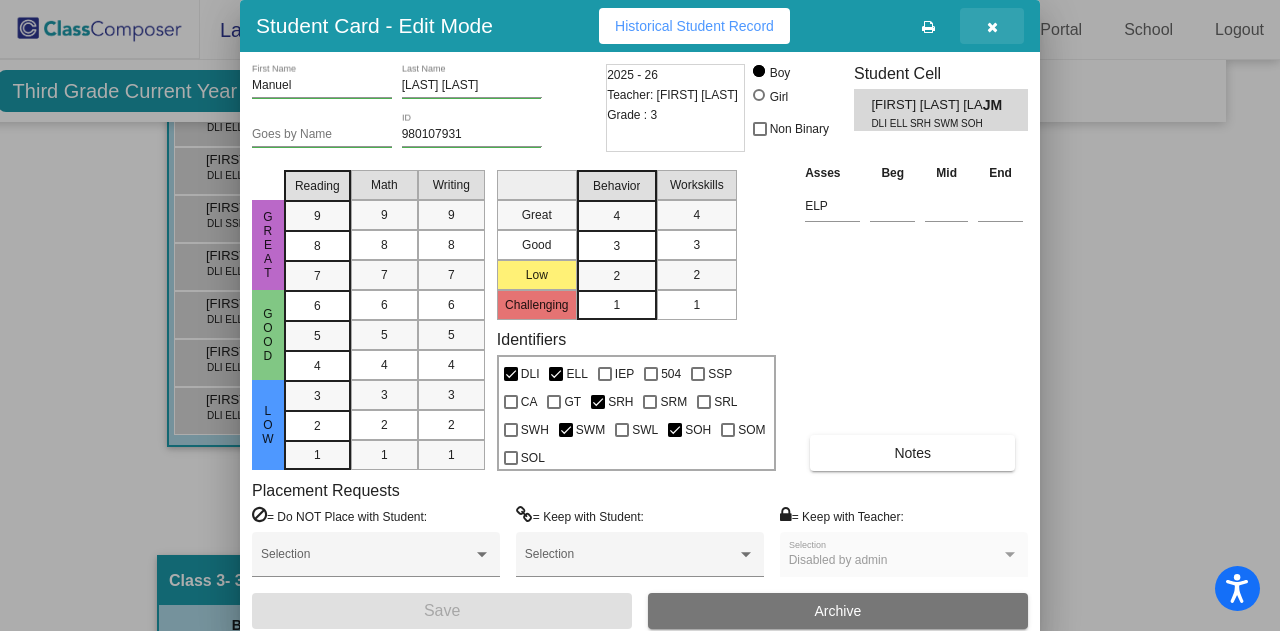 click at bounding box center (992, 27) 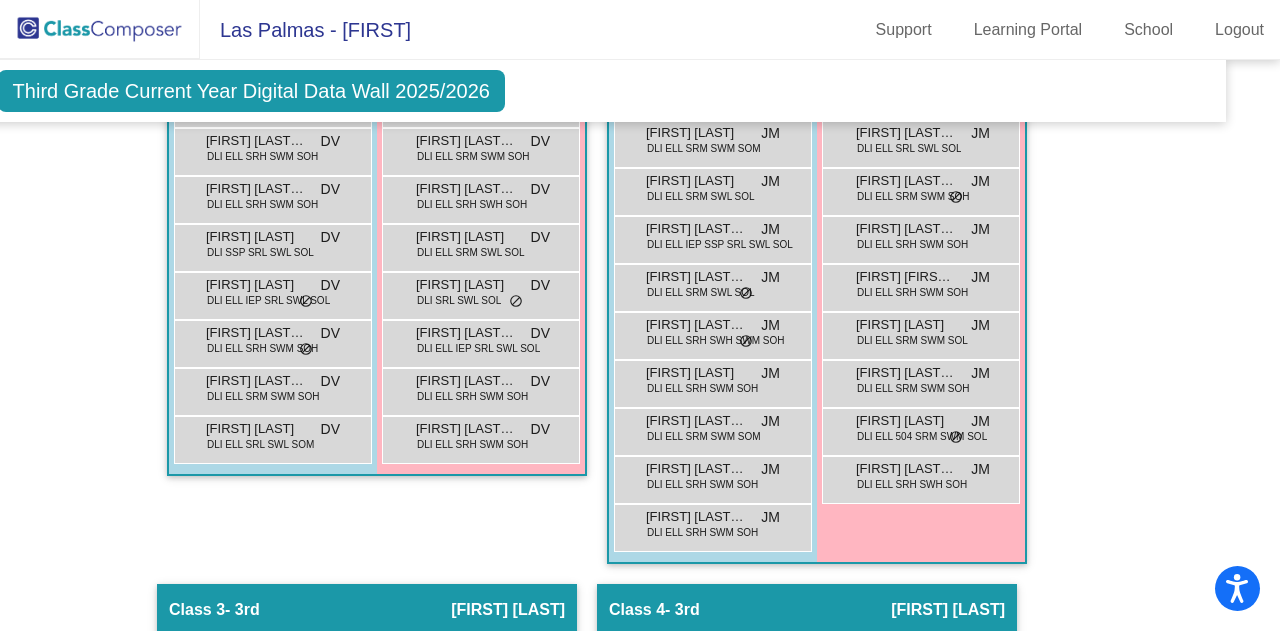 scroll, scrollTop: 814, scrollLeft: 43, axis: both 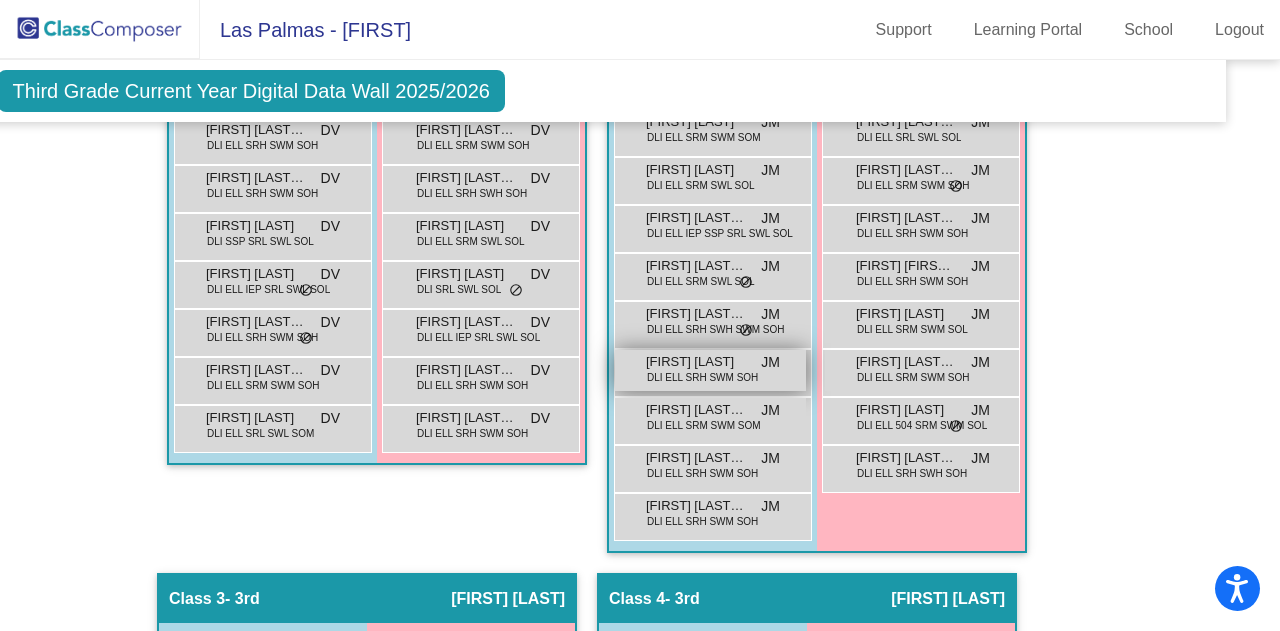 click on "[FIRST] [LAST]" at bounding box center [696, 362] 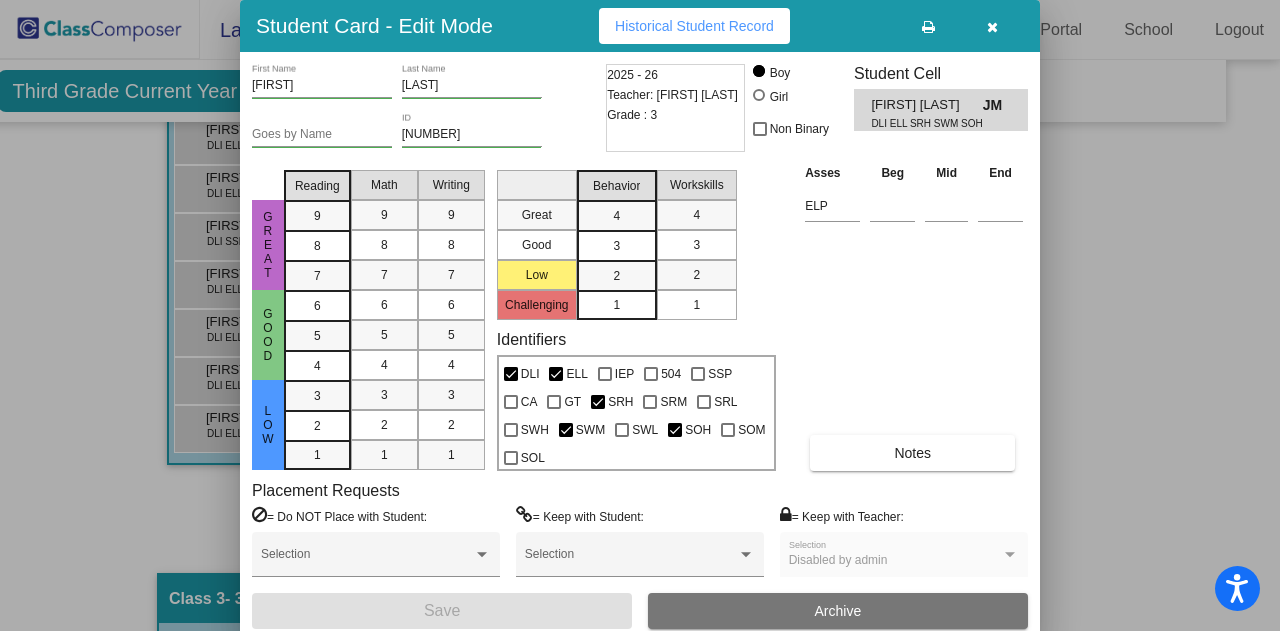 click on "Historical Student Record" at bounding box center [694, 26] 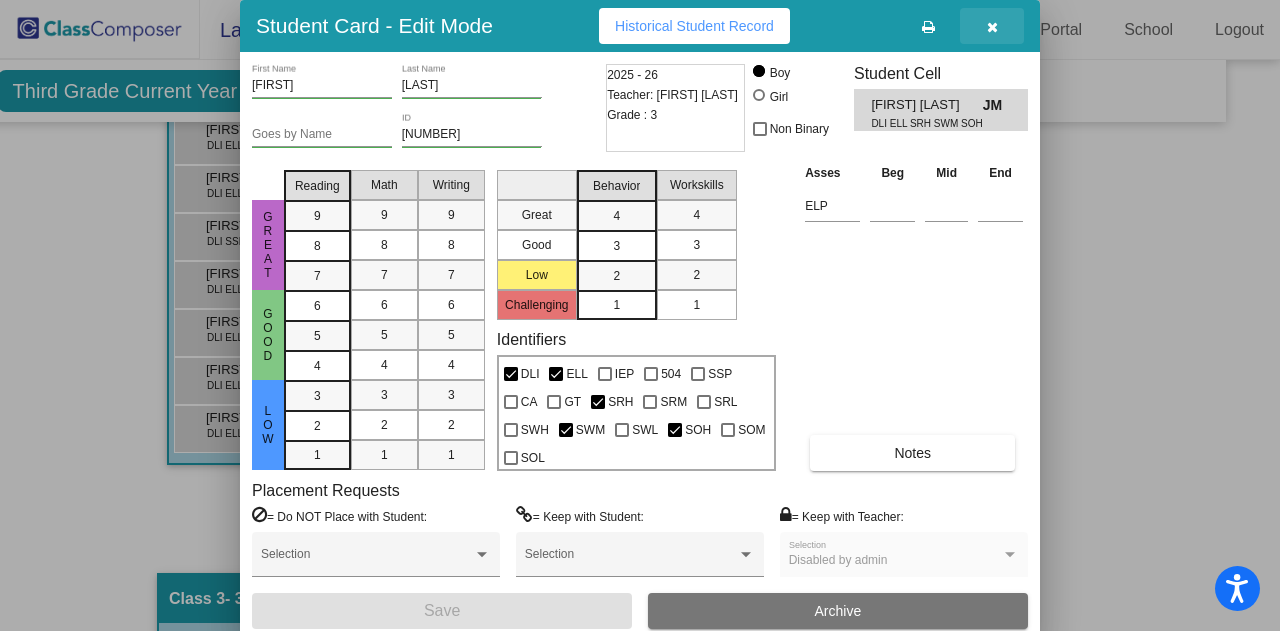 click at bounding box center [992, 27] 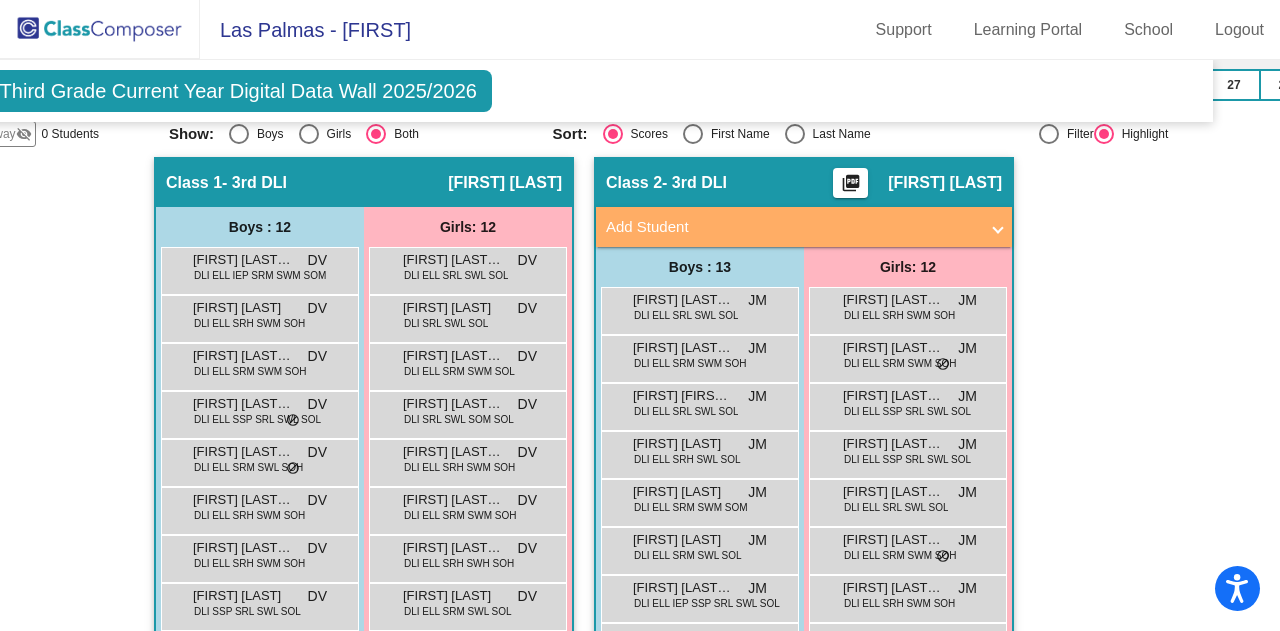 scroll, scrollTop: 438, scrollLeft: 56, axis: both 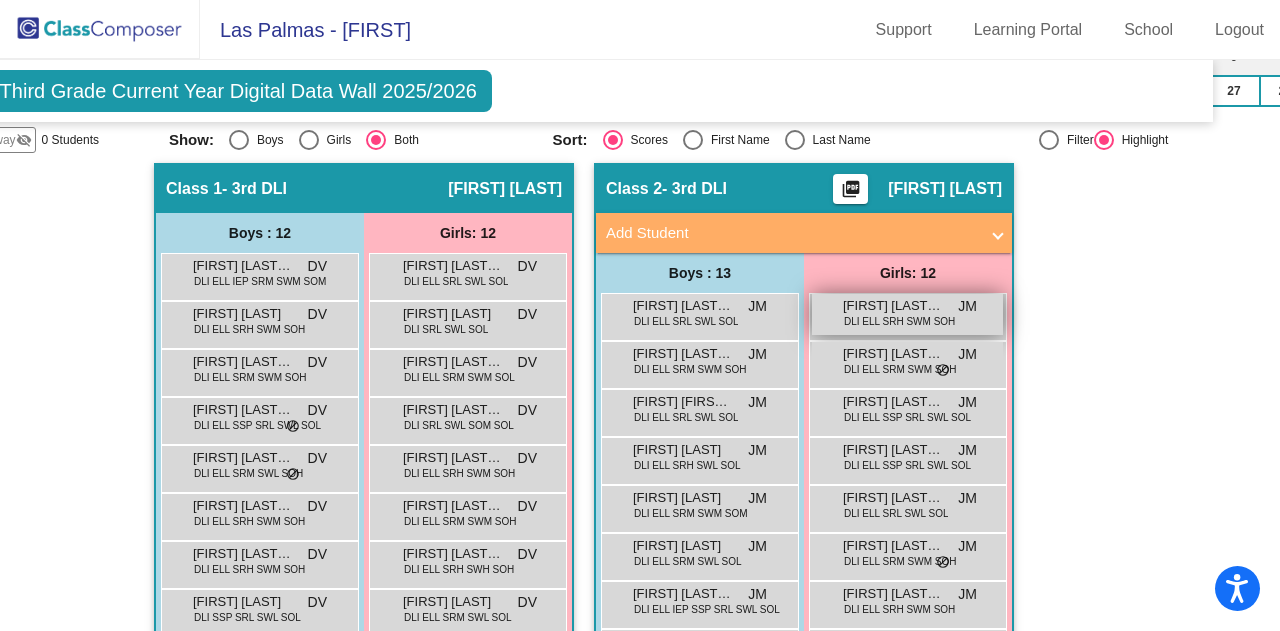 click on "DLI ELL SRH SWM SOH" at bounding box center (899, 321) 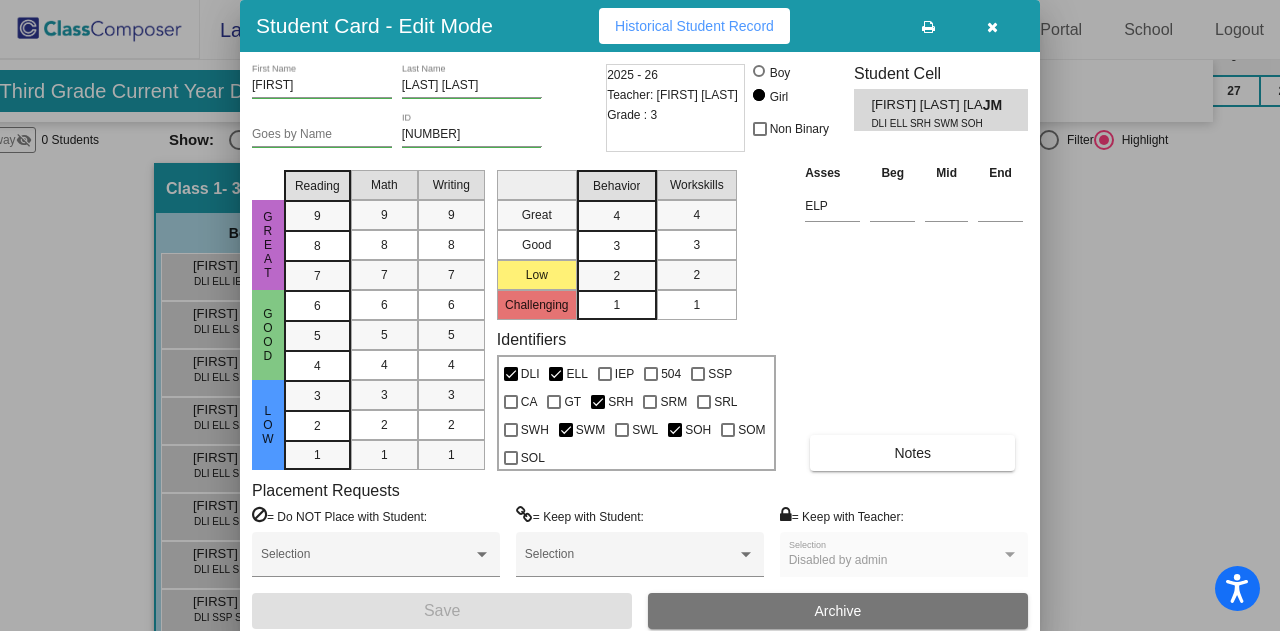 click on "Historical Student Record" at bounding box center [694, 26] 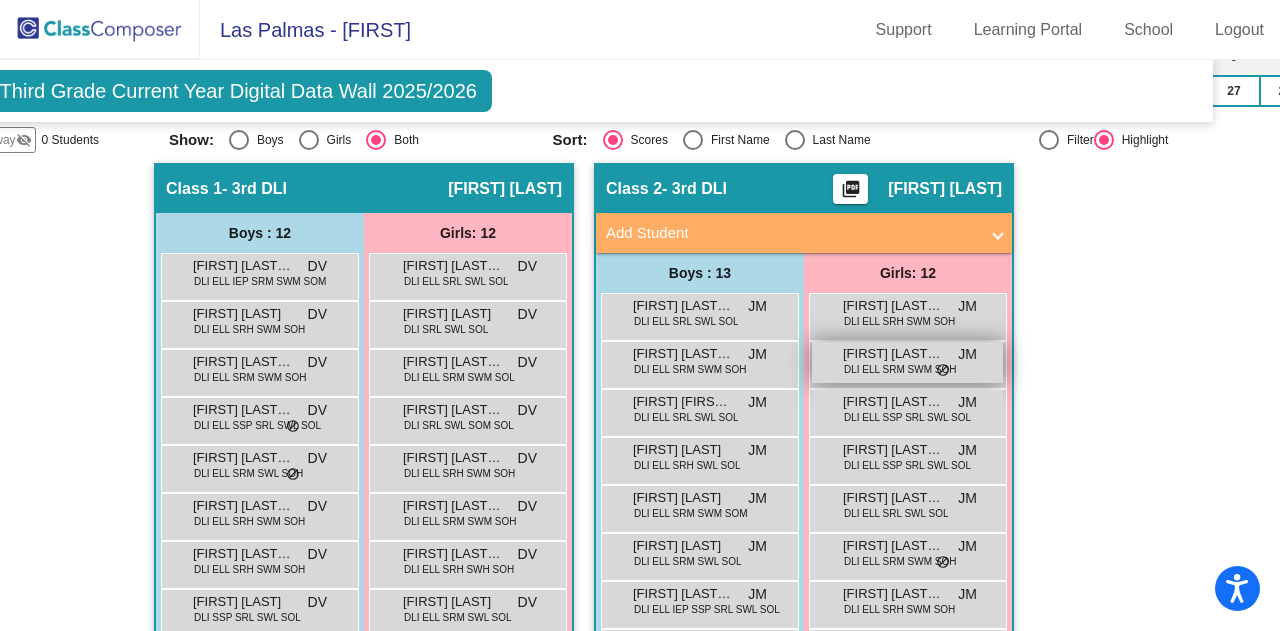 click on "DLI ELL SRM SWM SOH" at bounding box center (900, 369) 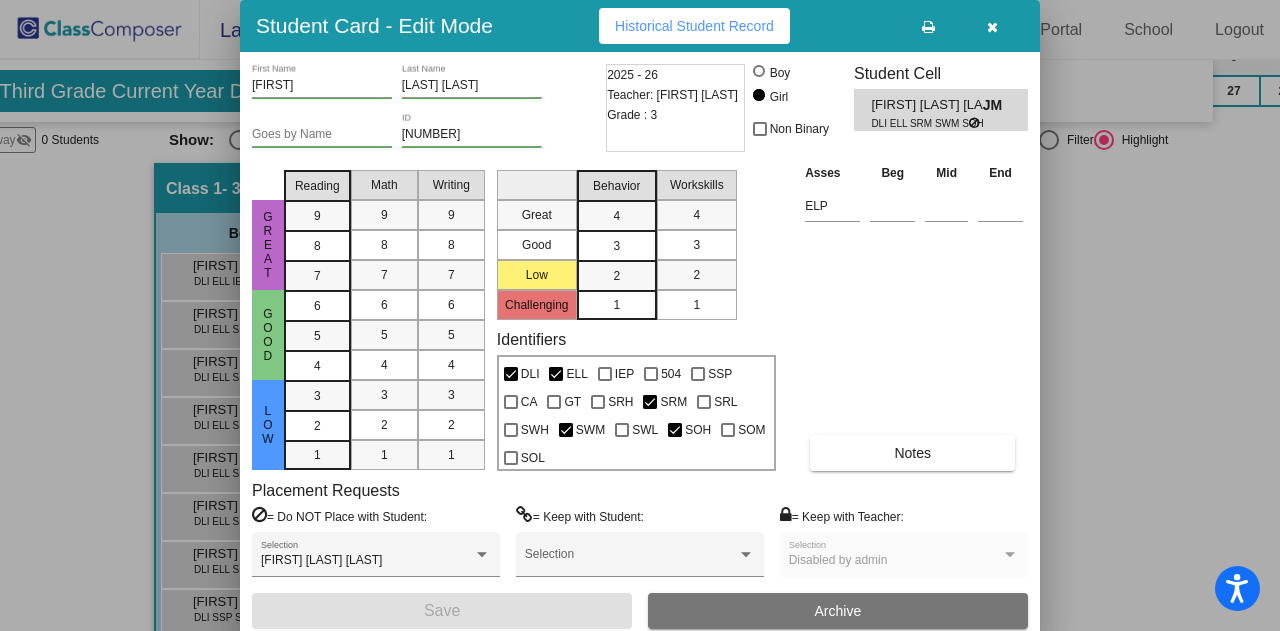 click on "Historical Student Record" at bounding box center (694, 26) 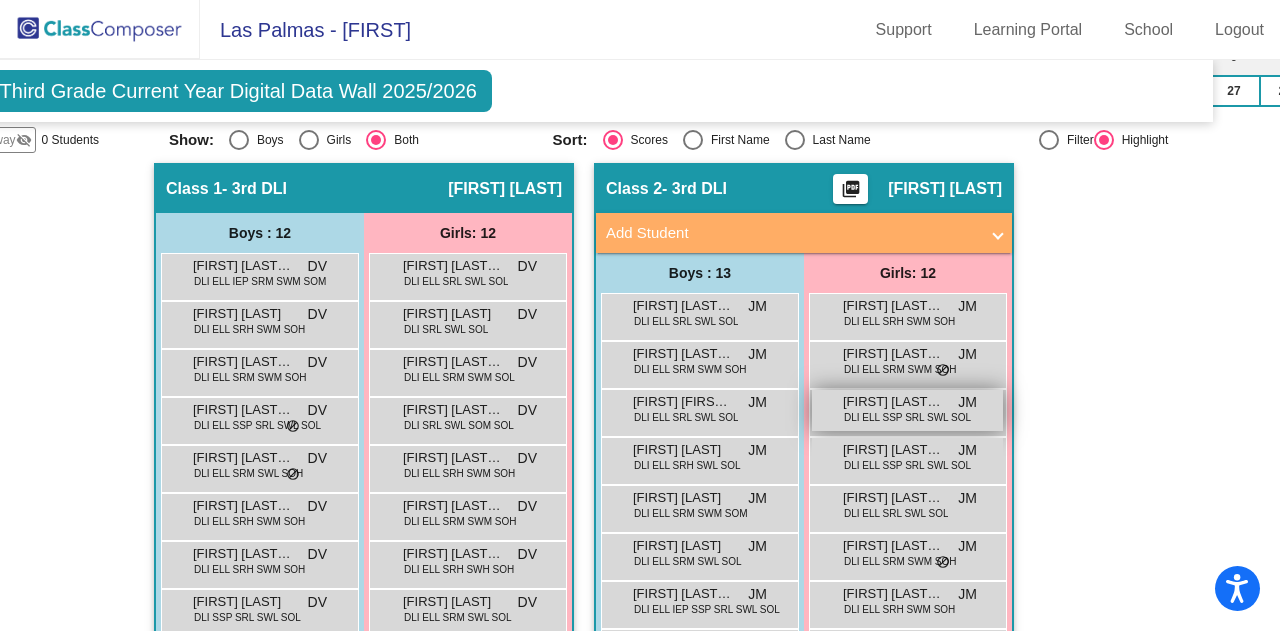 click on "[FIRST] [LAST] [LAST] DLI ELL SSP SRL SWL SOL JM lock do_not_disturb_alt" at bounding box center (907, 410) 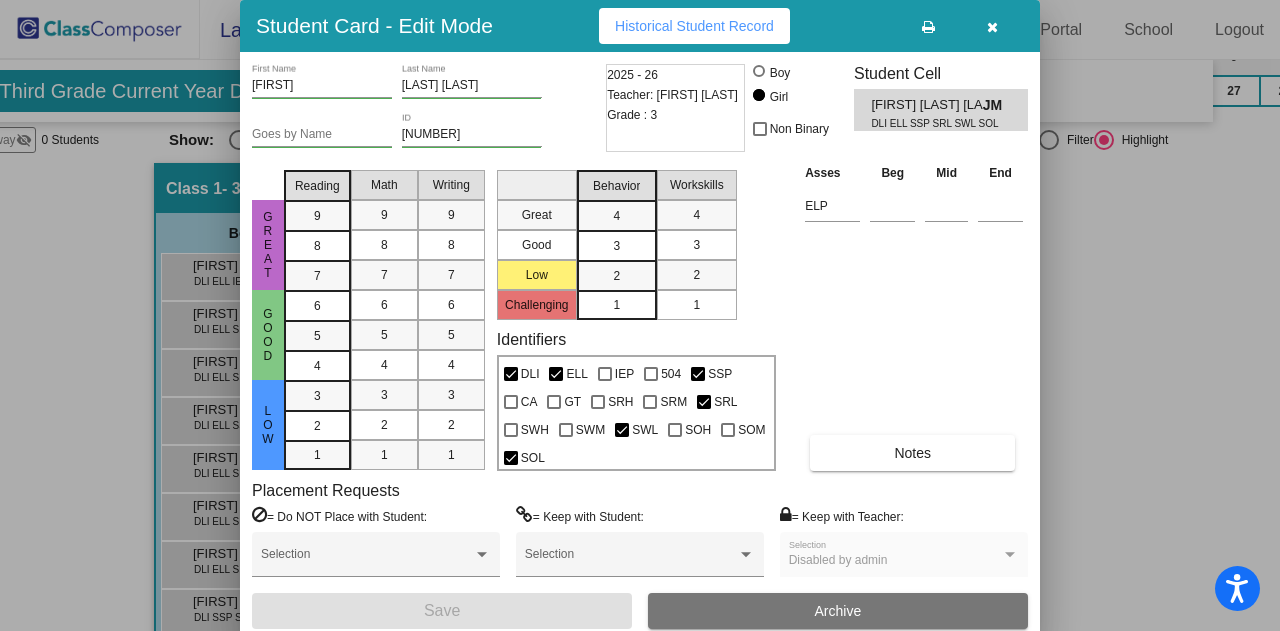 click on "Historical Student Record" at bounding box center [694, 26] 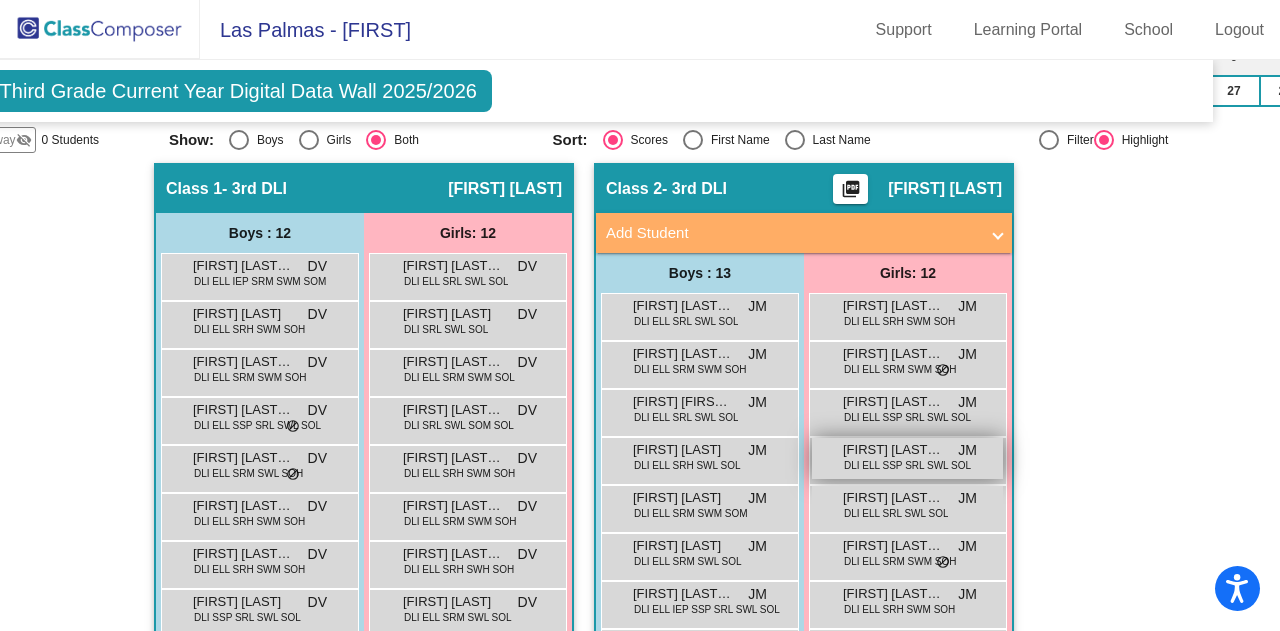 click on "[FIRST] [LAST] [LAST]" at bounding box center [893, 450] 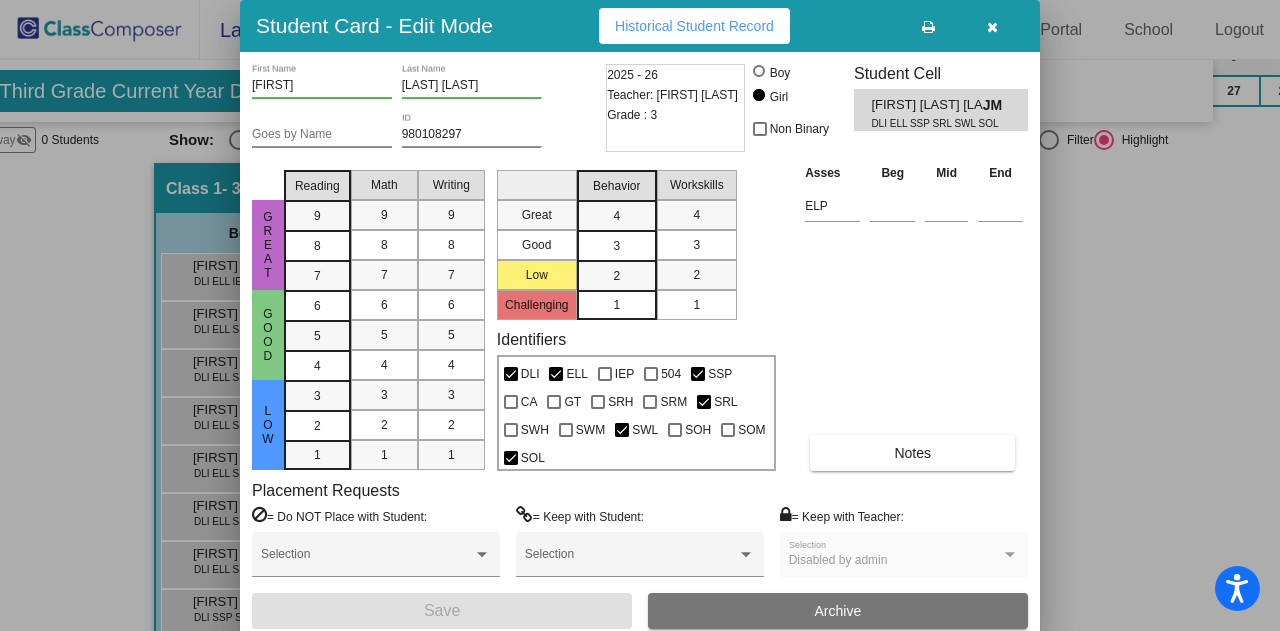 click on "Student Card - Edit Mode   Historical Student Record" at bounding box center (640, 26) 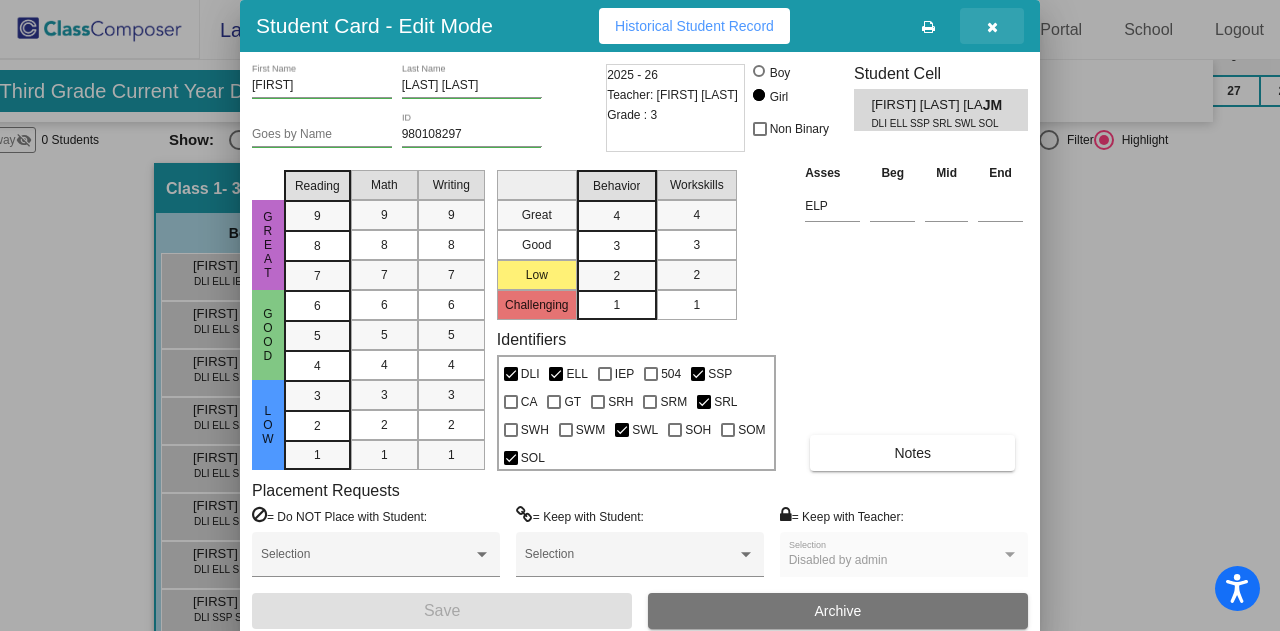 click at bounding box center [992, 26] 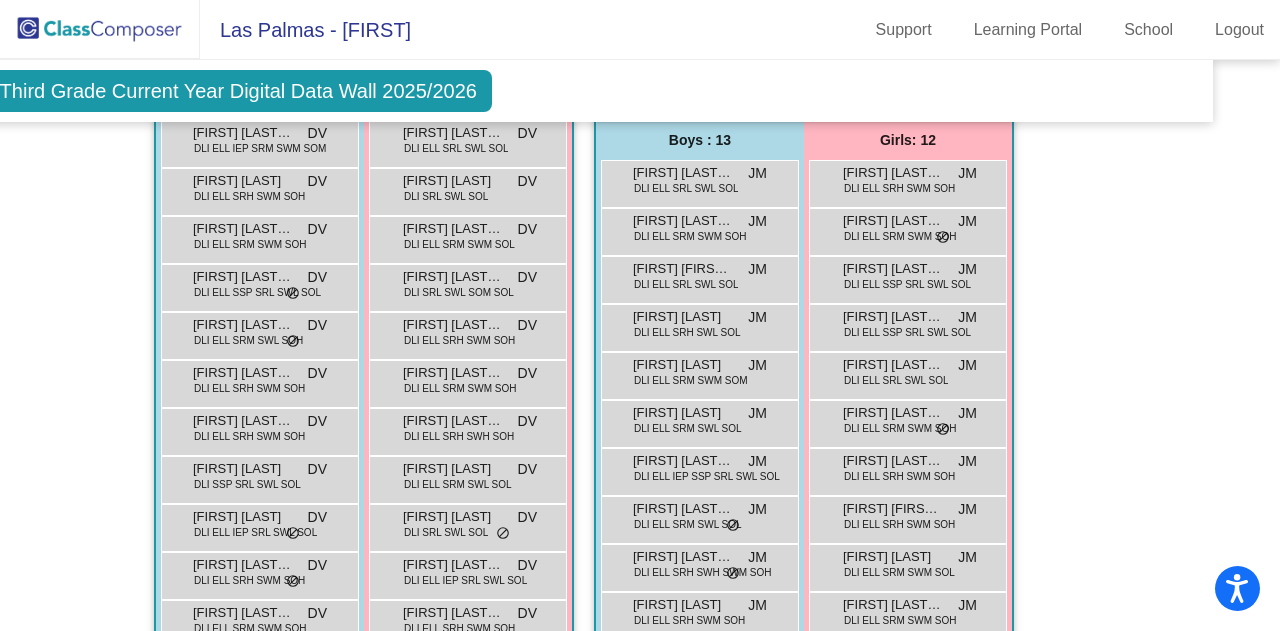 scroll, scrollTop: 582, scrollLeft: 56, axis: both 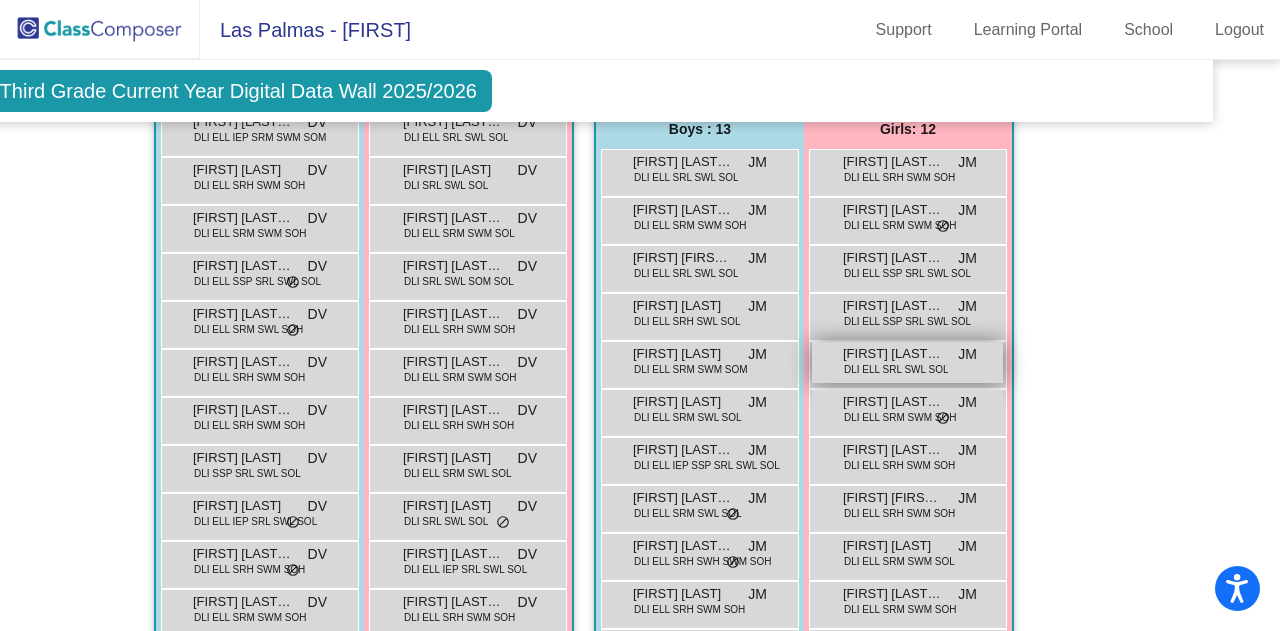 click on "DLI ELL SRL SWL SOL" at bounding box center [896, 369] 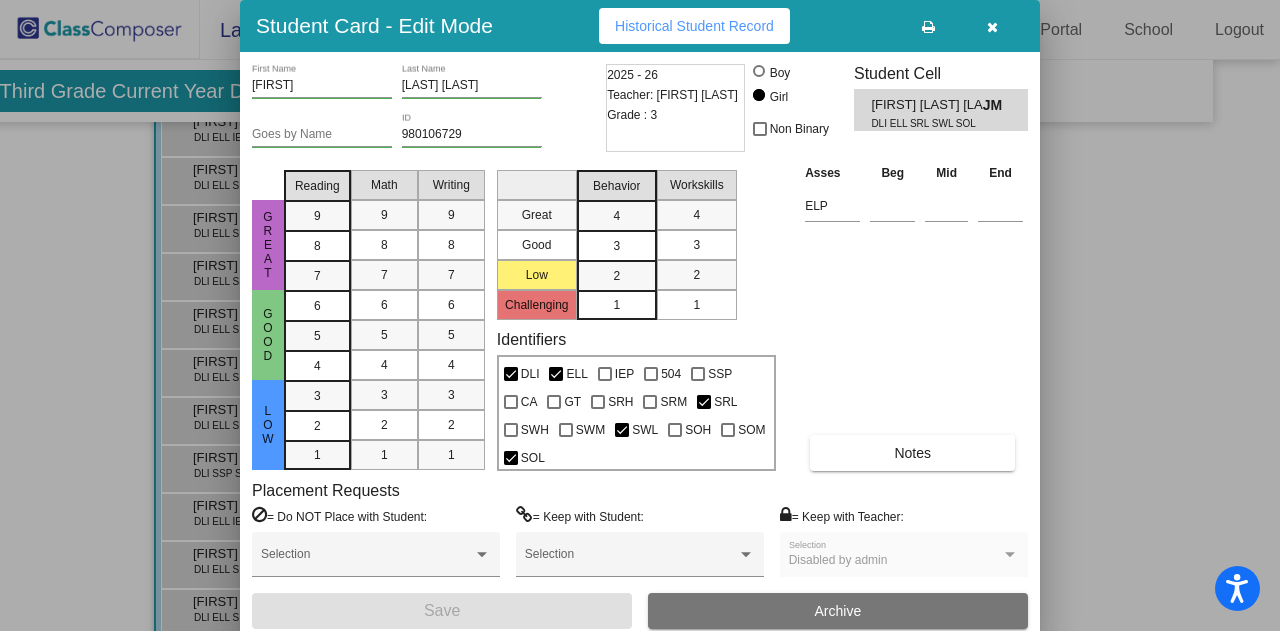 click on "Historical Student Record" at bounding box center [694, 26] 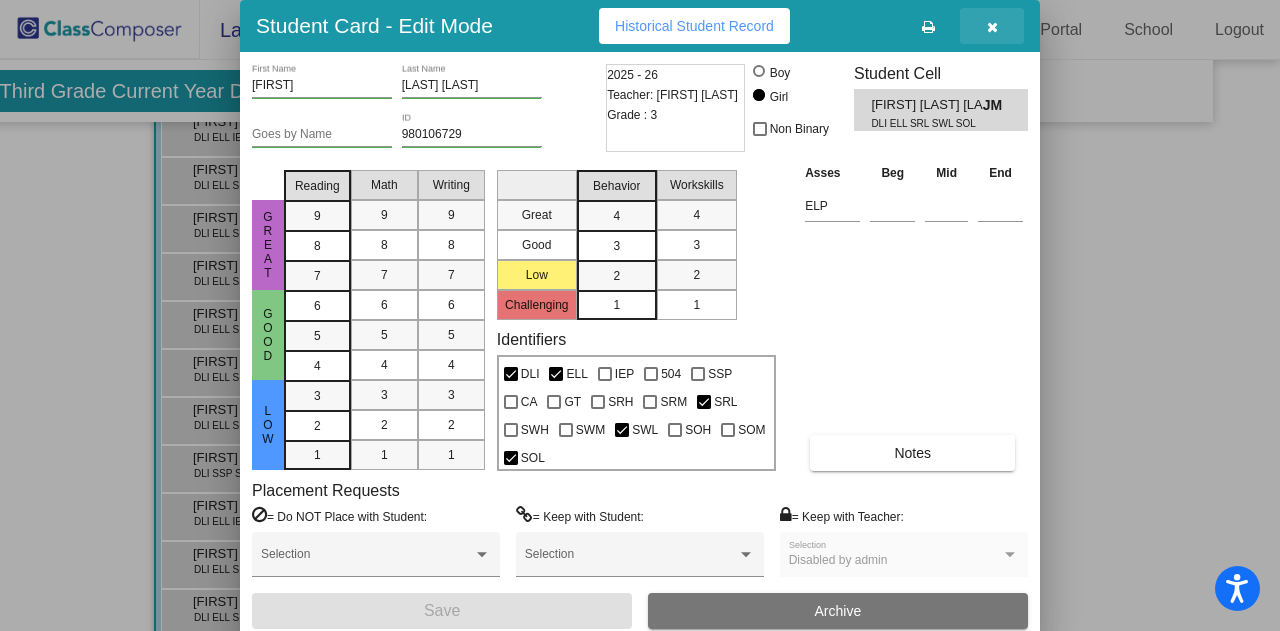 click at bounding box center [992, 26] 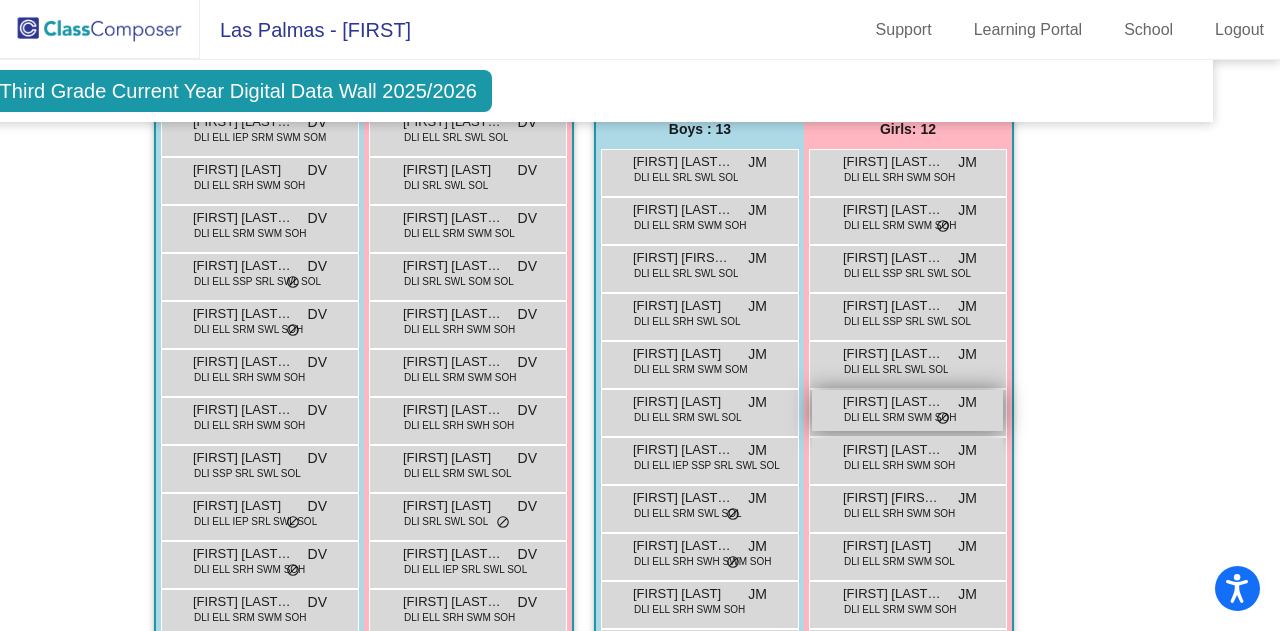 click on "[FIRST] [LAST] [LAST]" at bounding box center (893, 402) 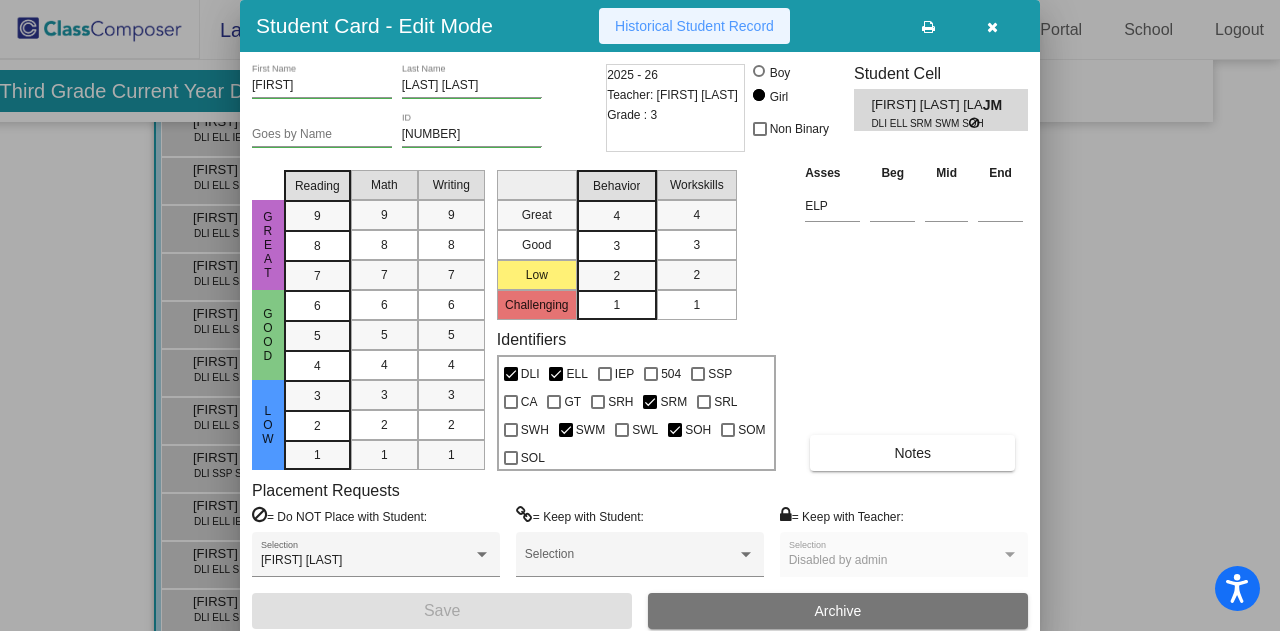 click on "Historical Student Record" at bounding box center (694, 26) 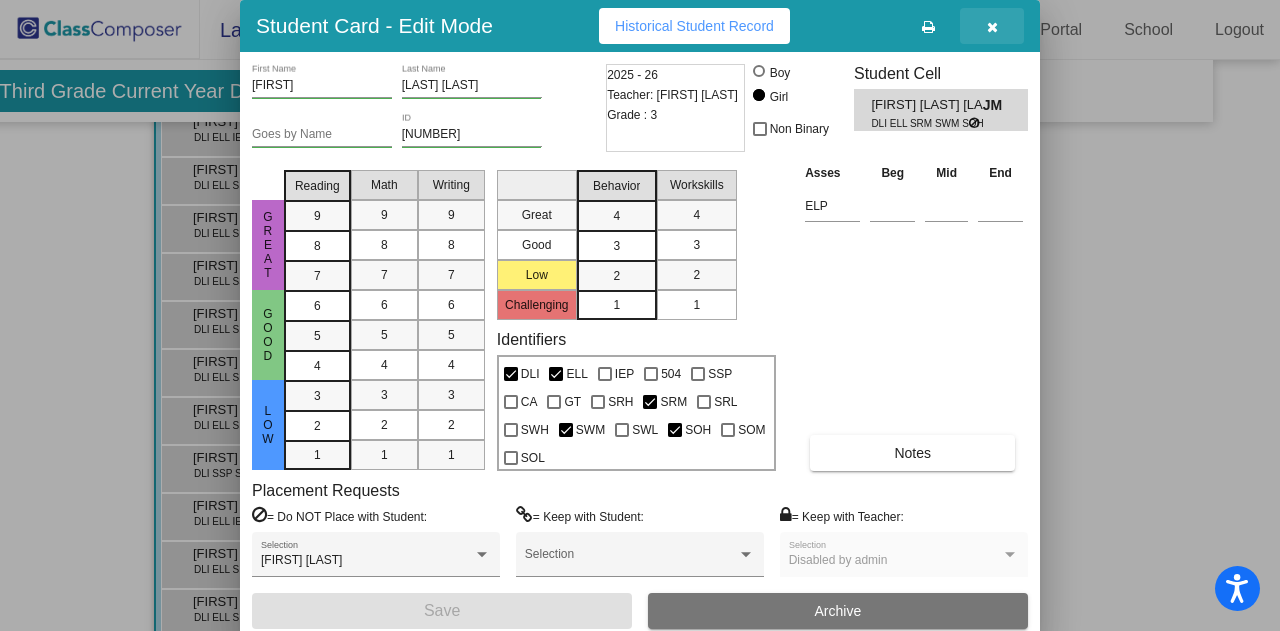 click at bounding box center [992, 27] 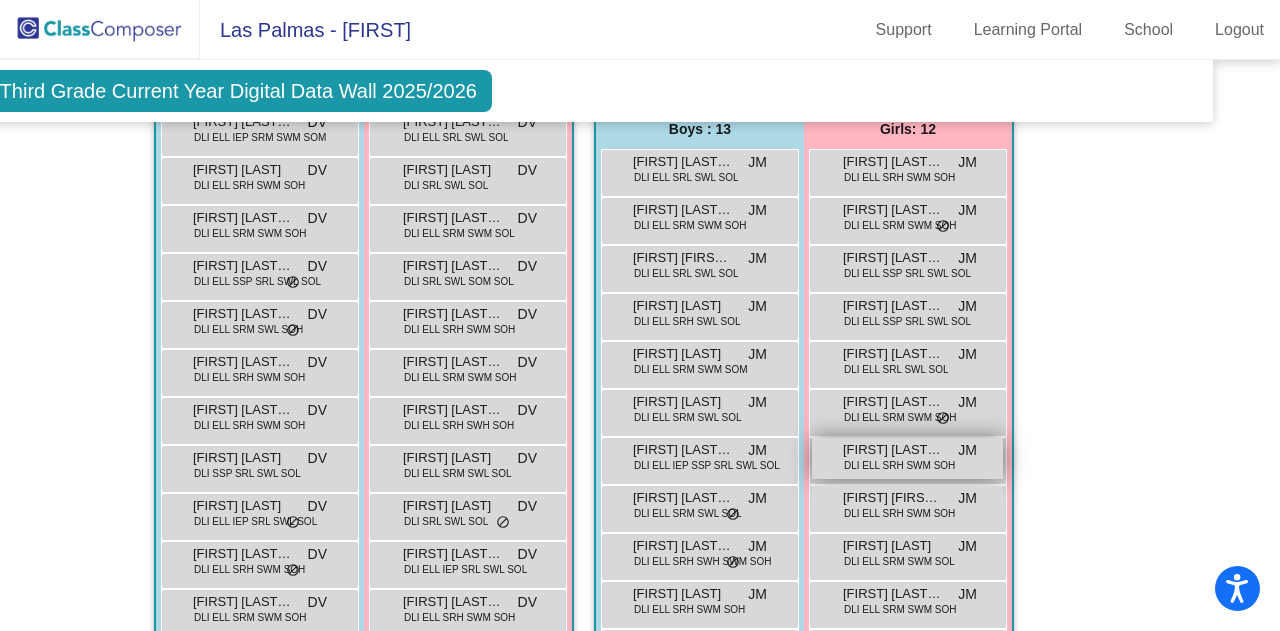 click on "DLI ELL SRH SWM SOH" at bounding box center (899, 465) 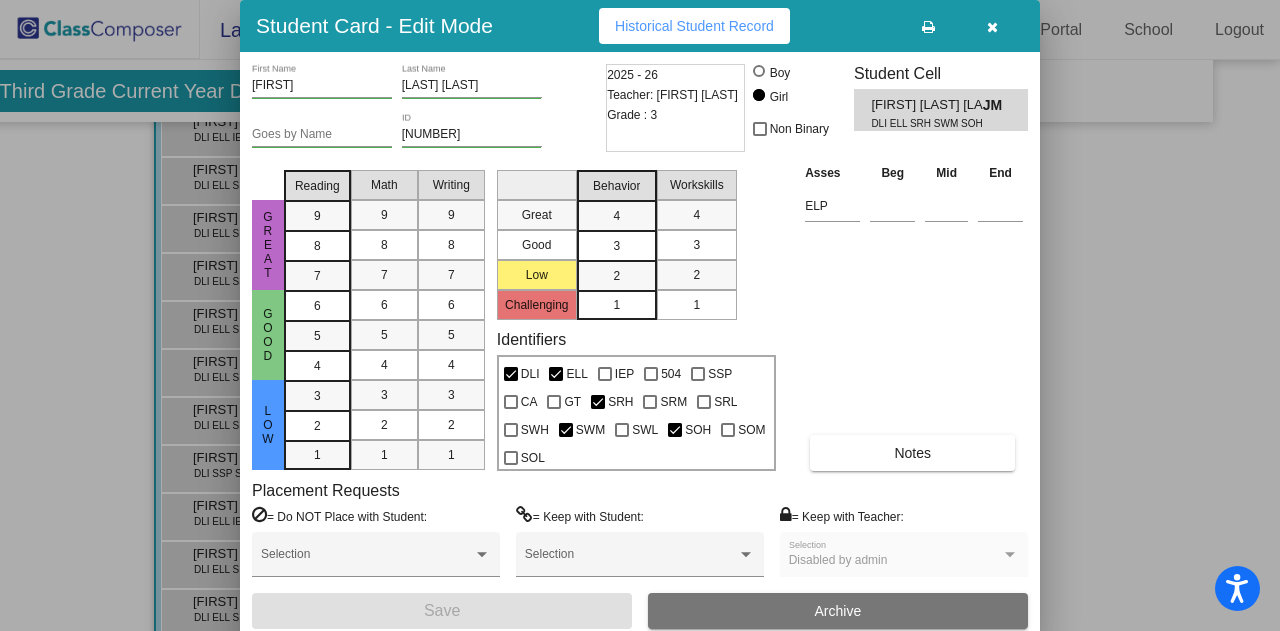 click on "Historical Student Record" at bounding box center [694, 26] 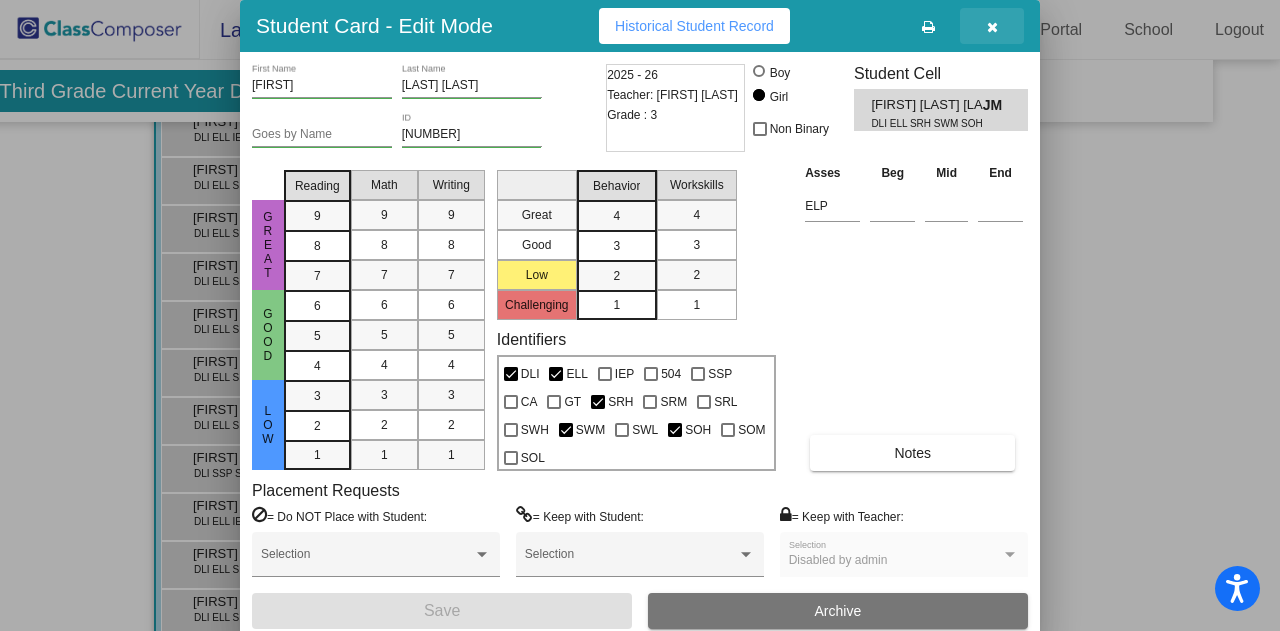 click at bounding box center [992, 26] 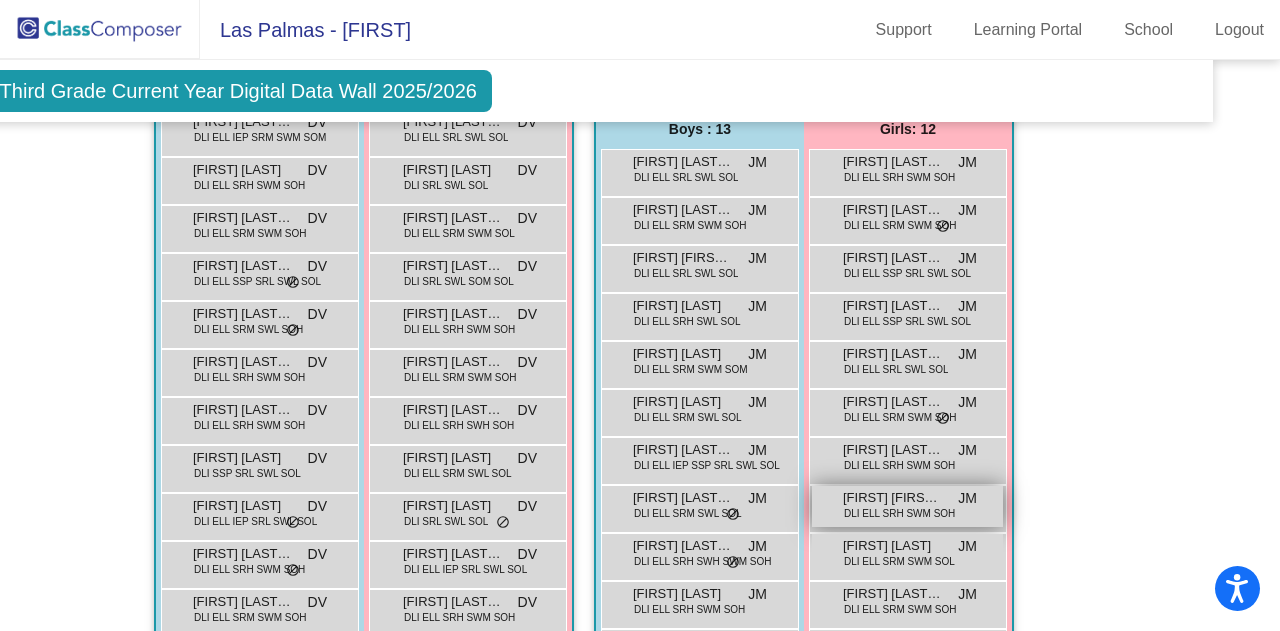 click on "[FIRST] [FIRST] [LAST]" at bounding box center (893, 498) 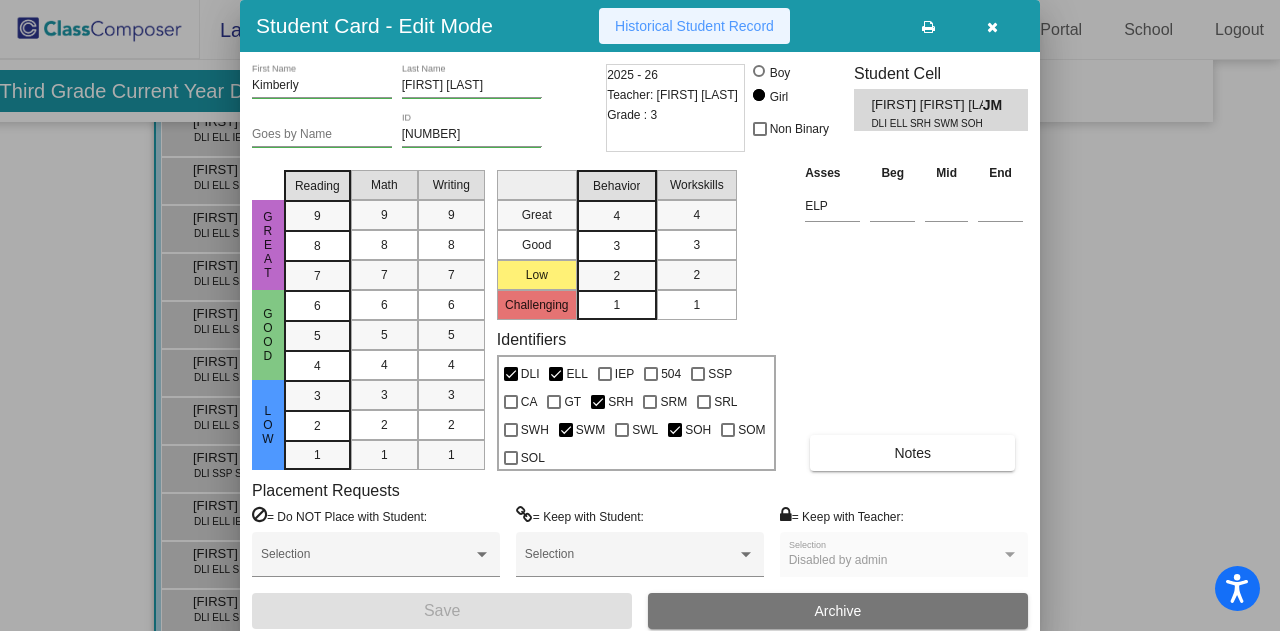 click on "Historical Student Record" at bounding box center [694, 26] 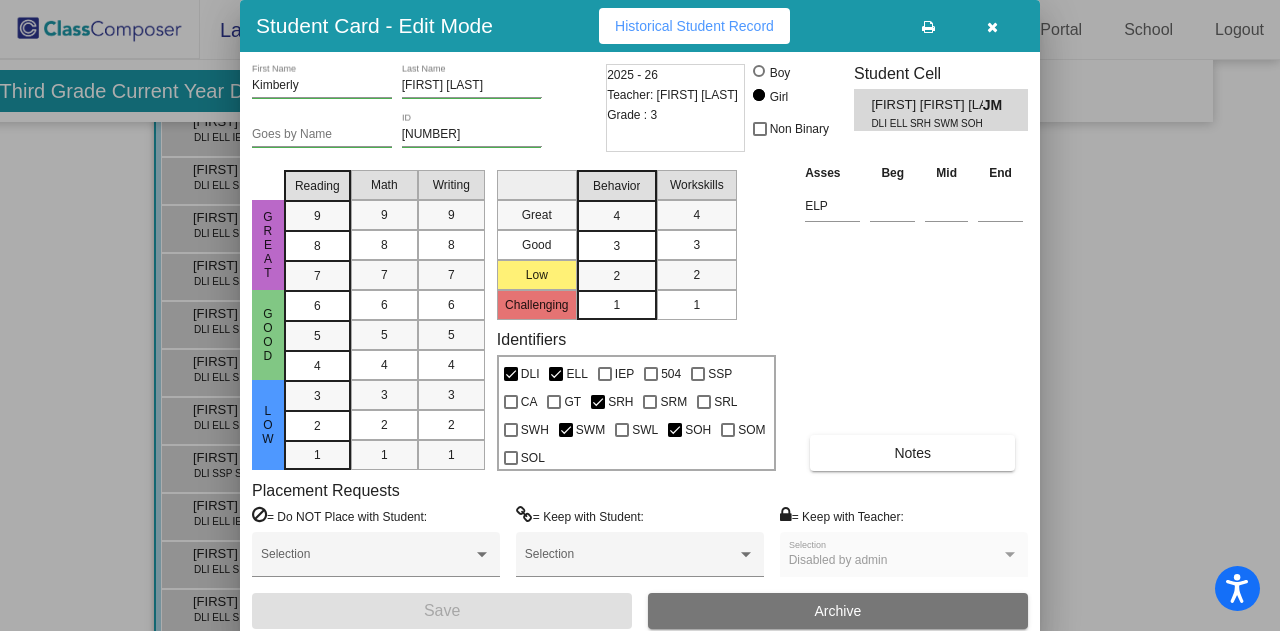 click at bounding box center [992, 27] 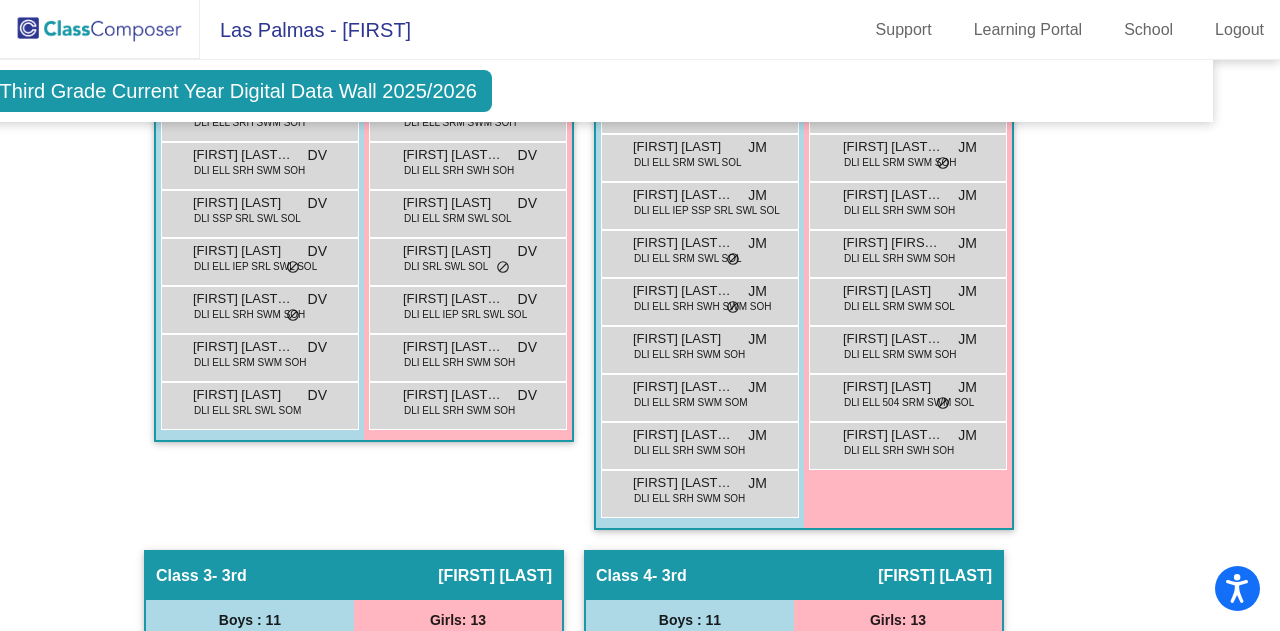 scroll, scrollTop: 838, scrollLeft: 56, axis: both 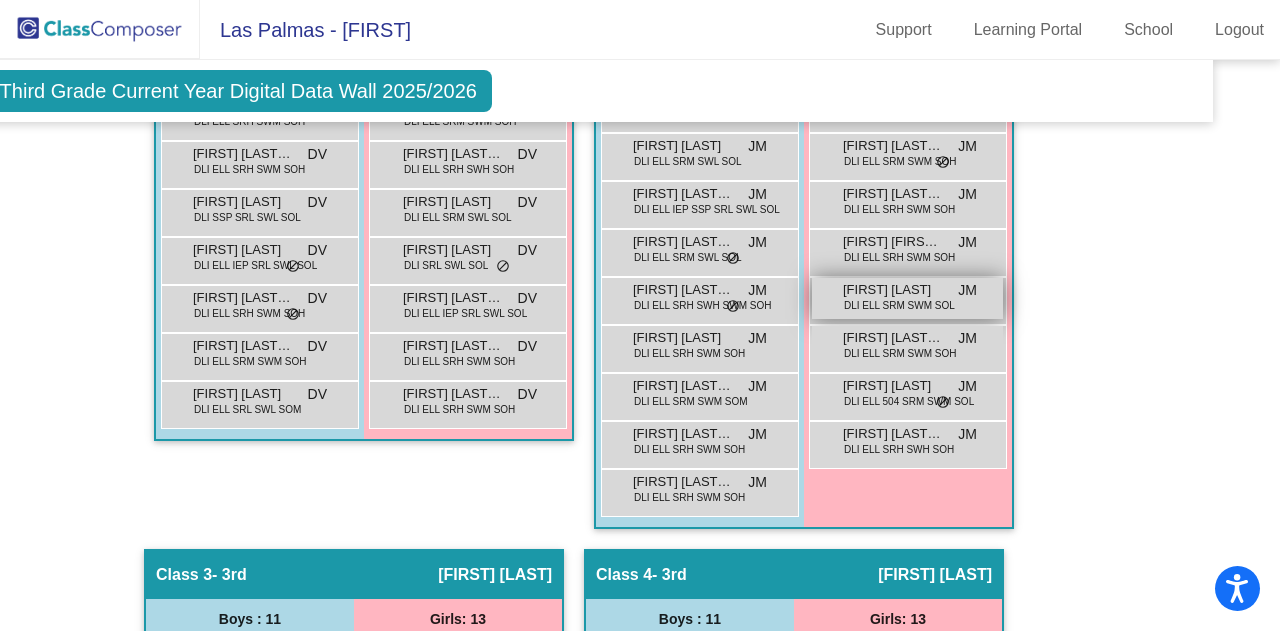 click on "DLI ELL SRM SWM SOL" at bounding box center [899, 305] 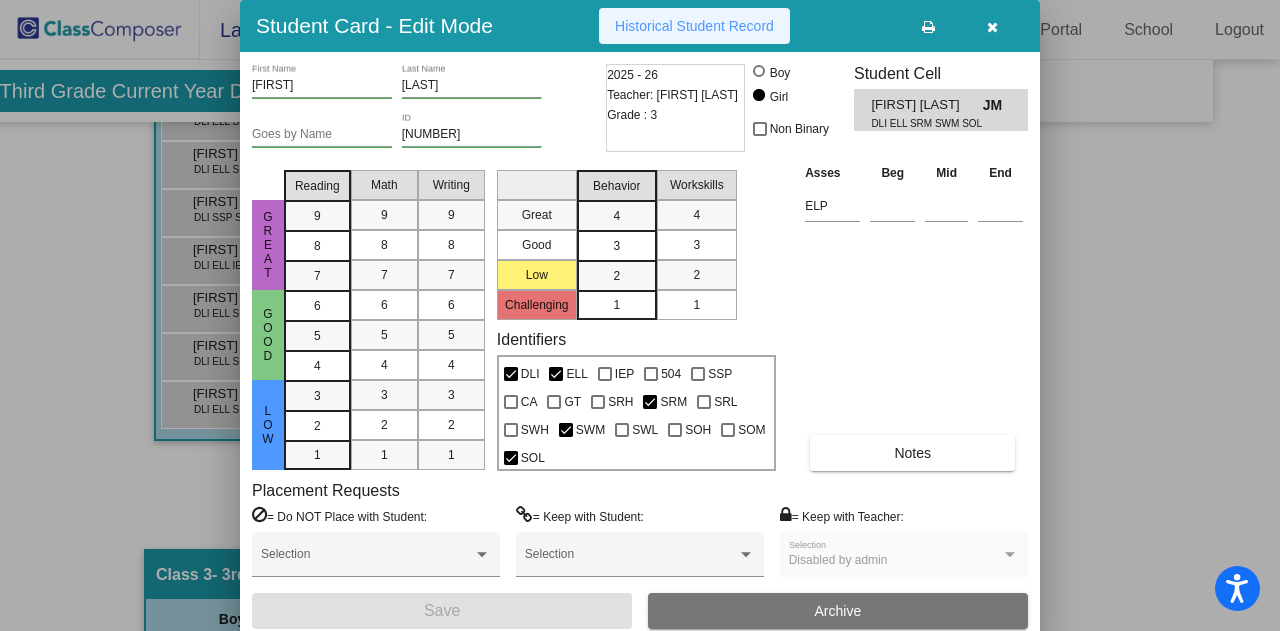 click on "Historical Student Record" at bounding box center (694, 26) 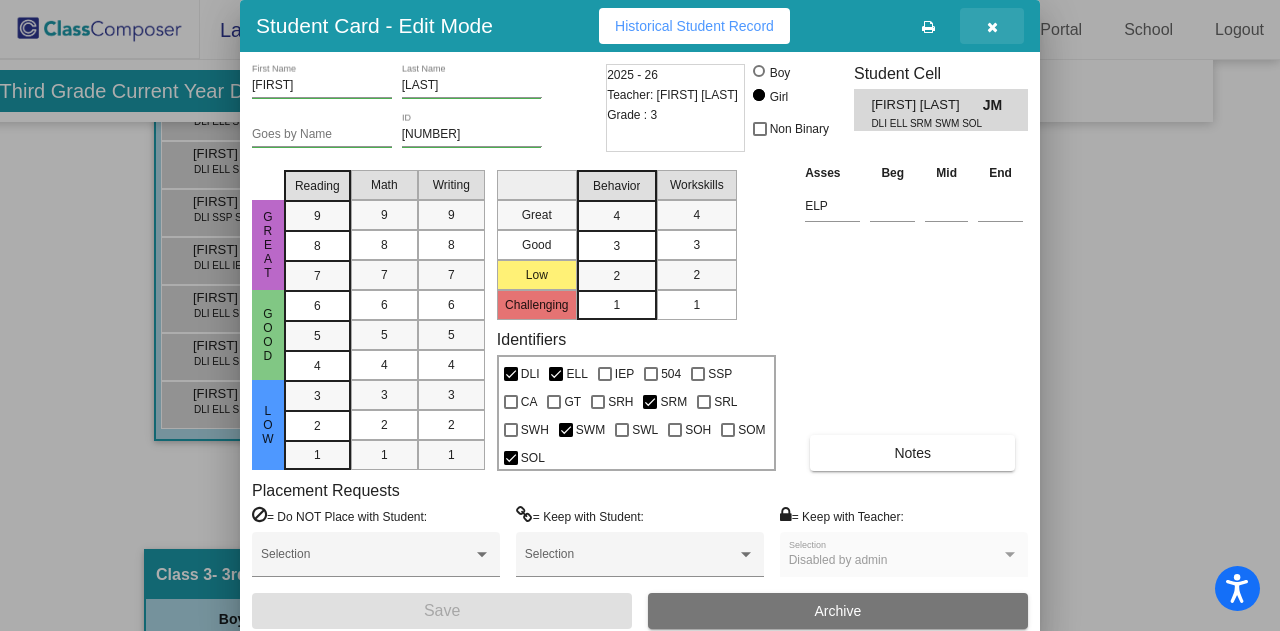 click at bounding box center [992, 26] 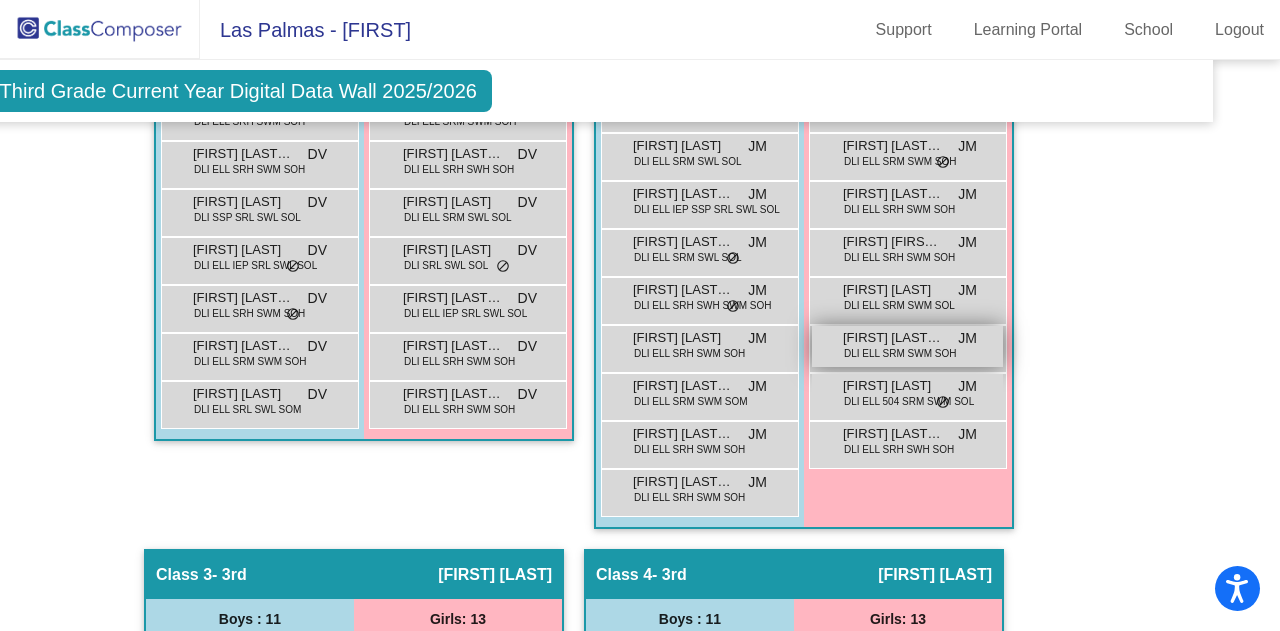 click on "DLI ELL SRM SWM SOH" at bounding box center [900, 353] 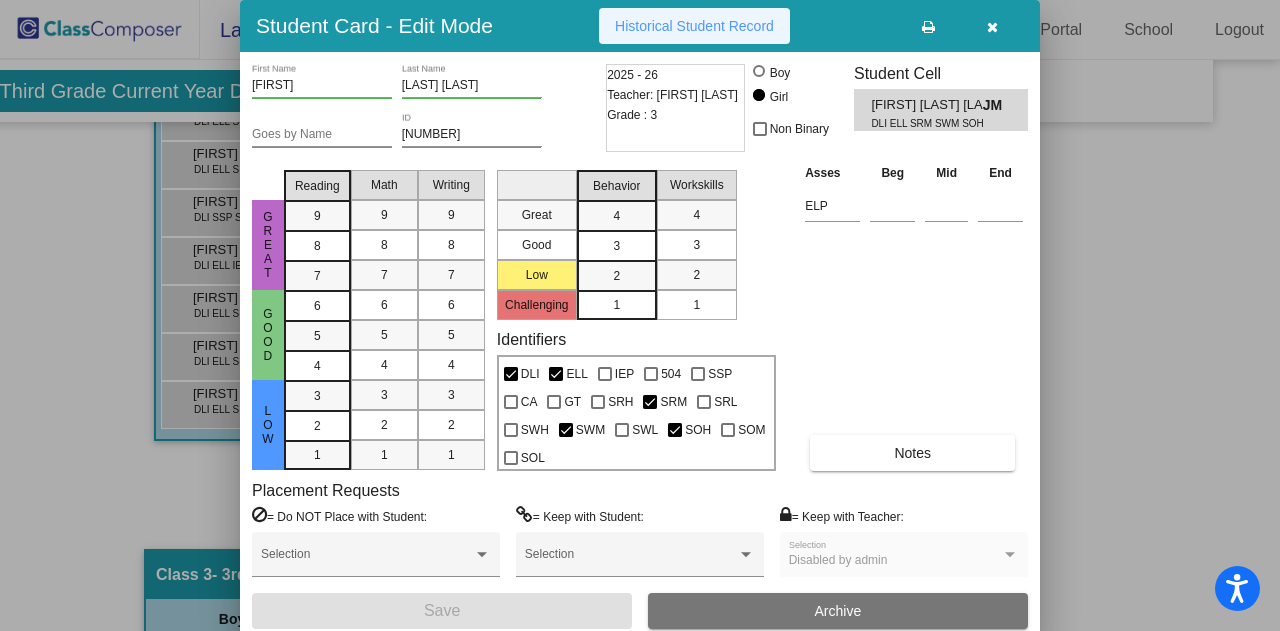 click on "Historical Student Record" at bounding box center (694, 26) 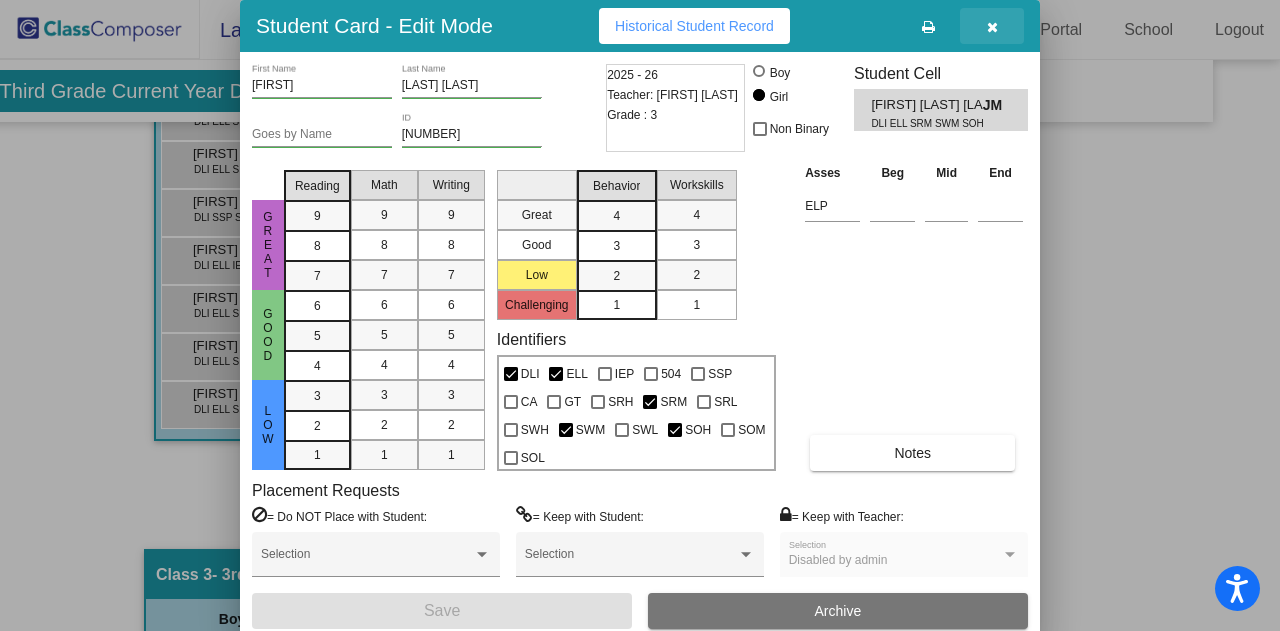click at bounding box center (992, 27) 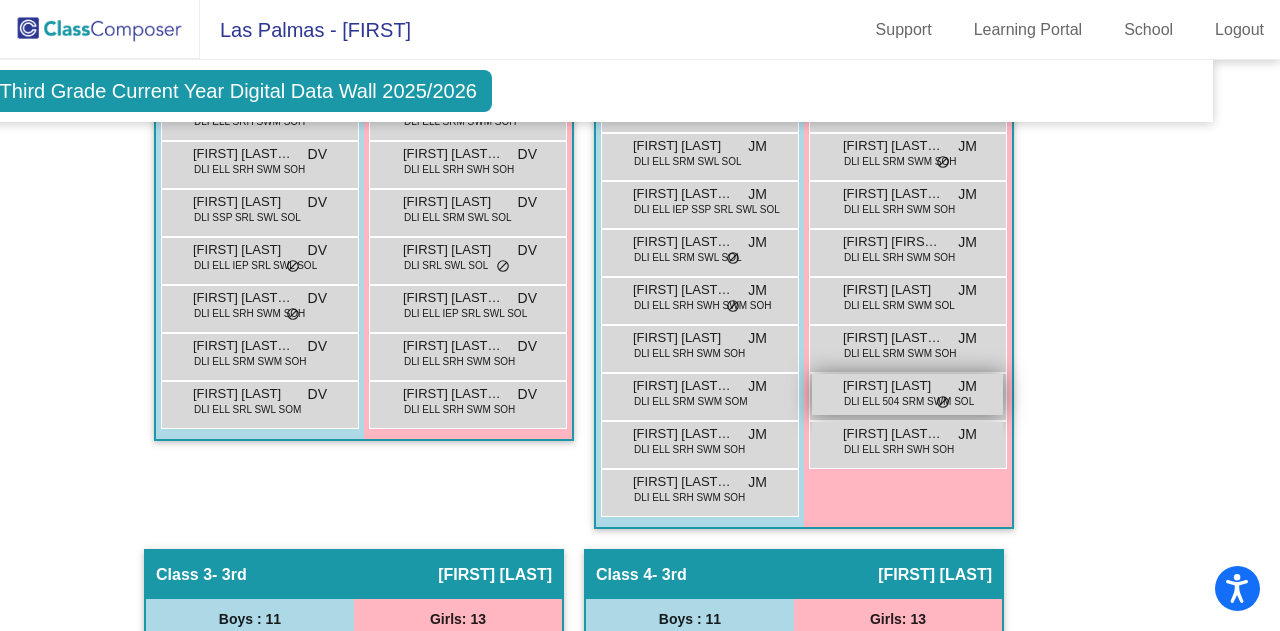 click on "DLI ELL 504 SRM SWM SOL" at bounding box center (909, 401) 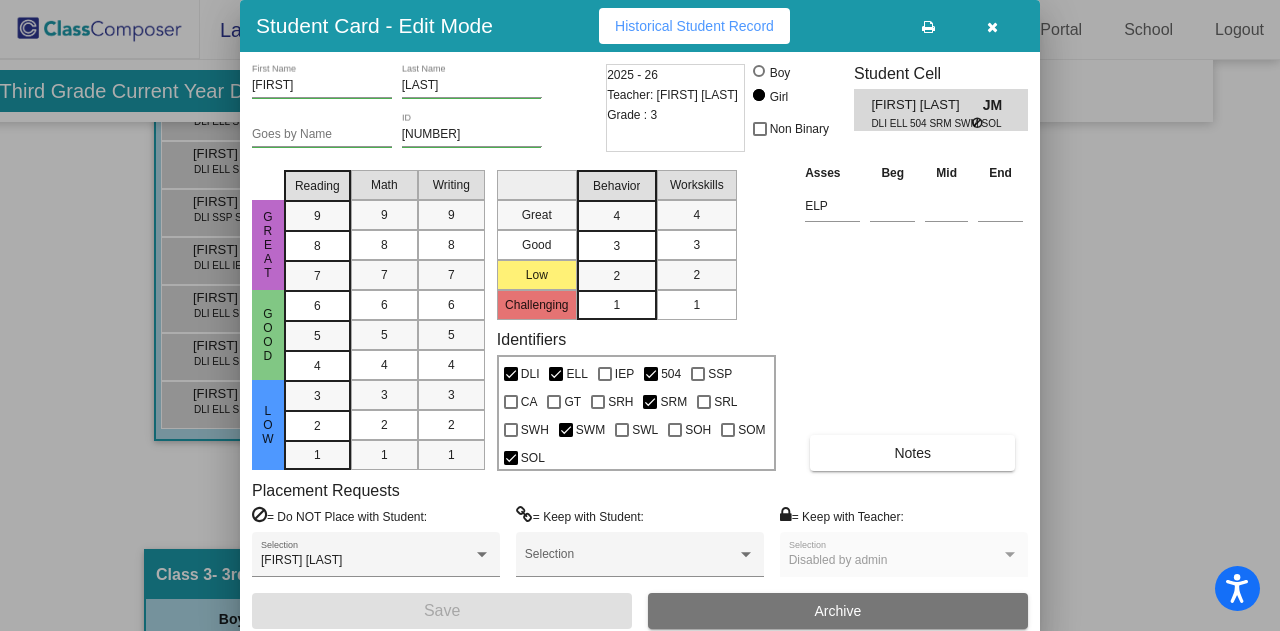 click on "Historical Student Record" at bounding box center [694, 26] 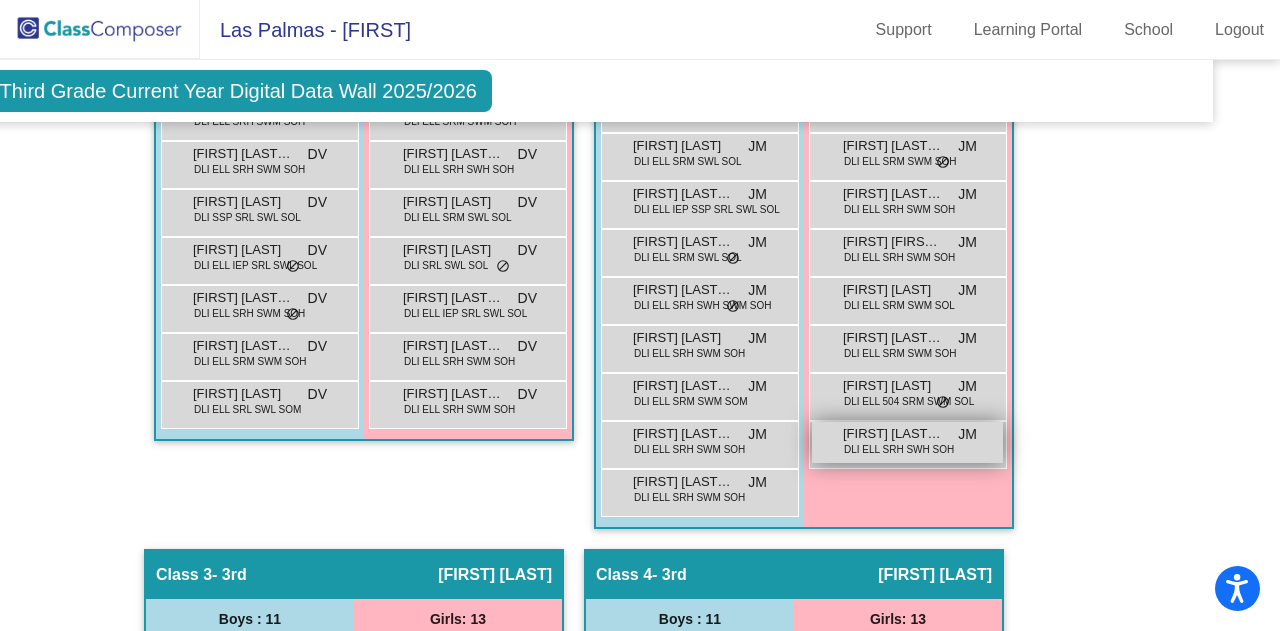 click on "[FIRST] [LAST] [LAST]" at bounding box center [893, 434] 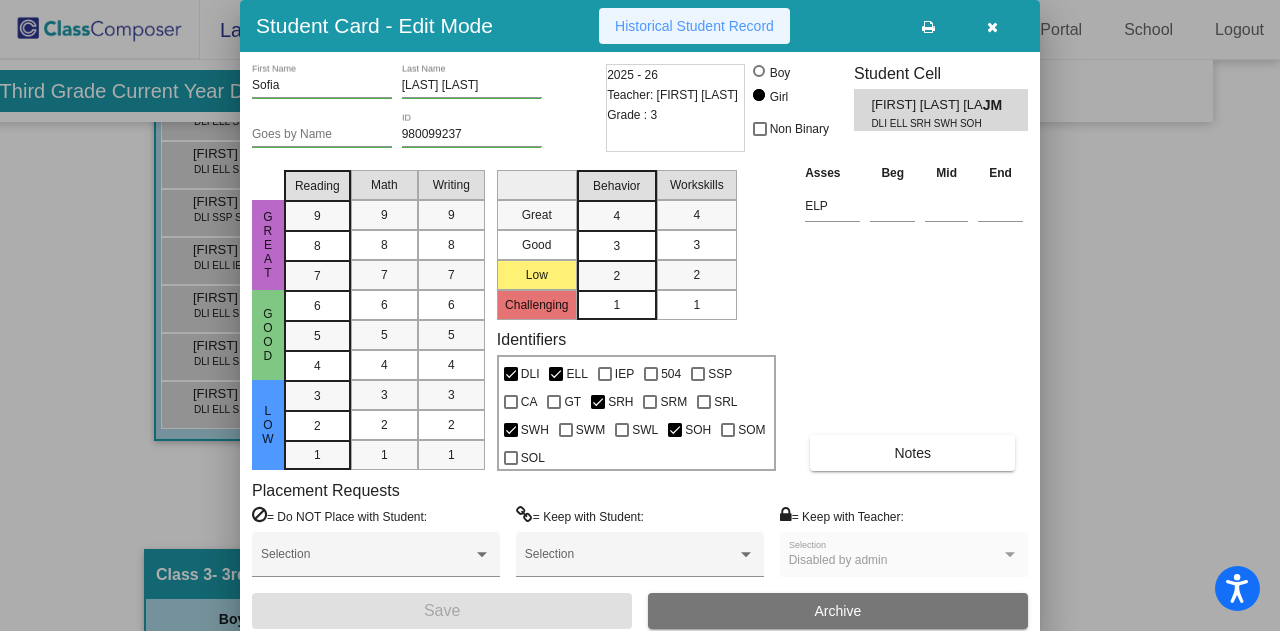 click on "Historical Student Record" at bounding box center [694, 26] 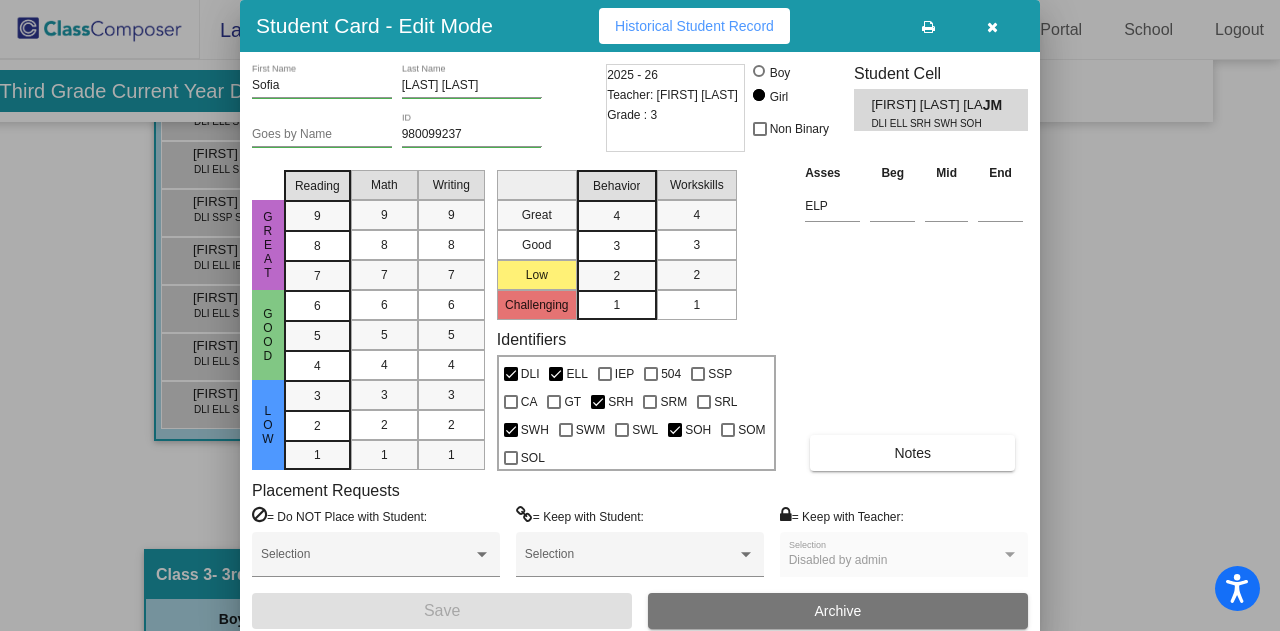 click at bounding box center (992, 26) 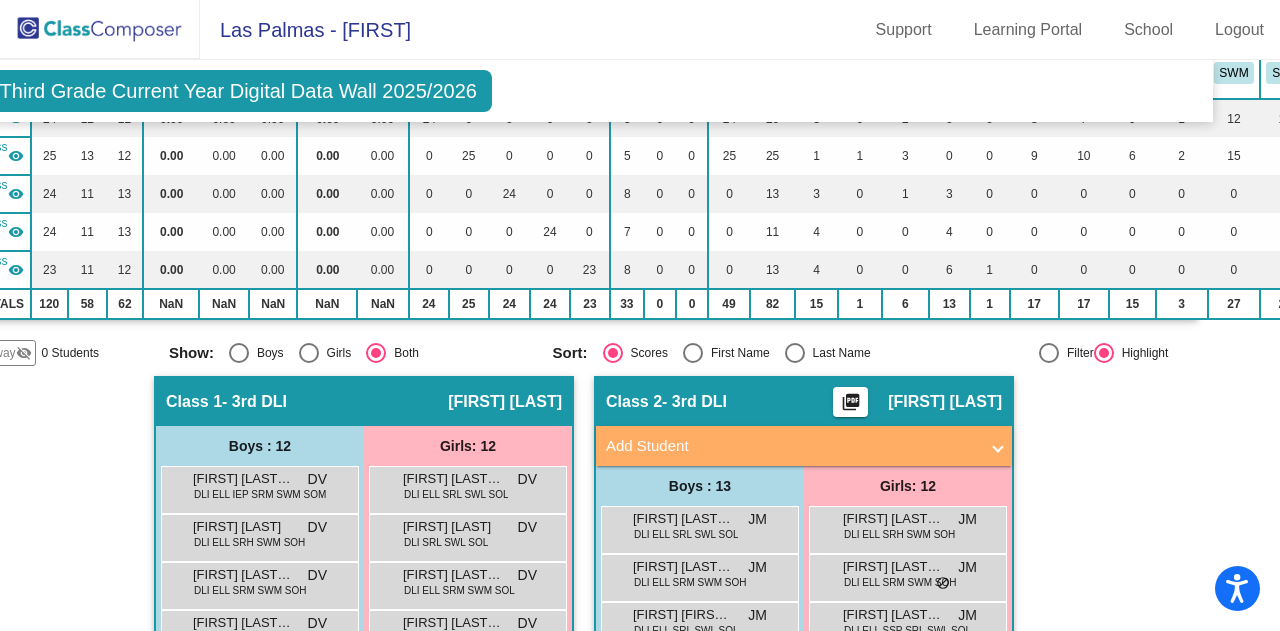scroll, scrollTop: 0, scrollLeft: 56, axis: horizontal 